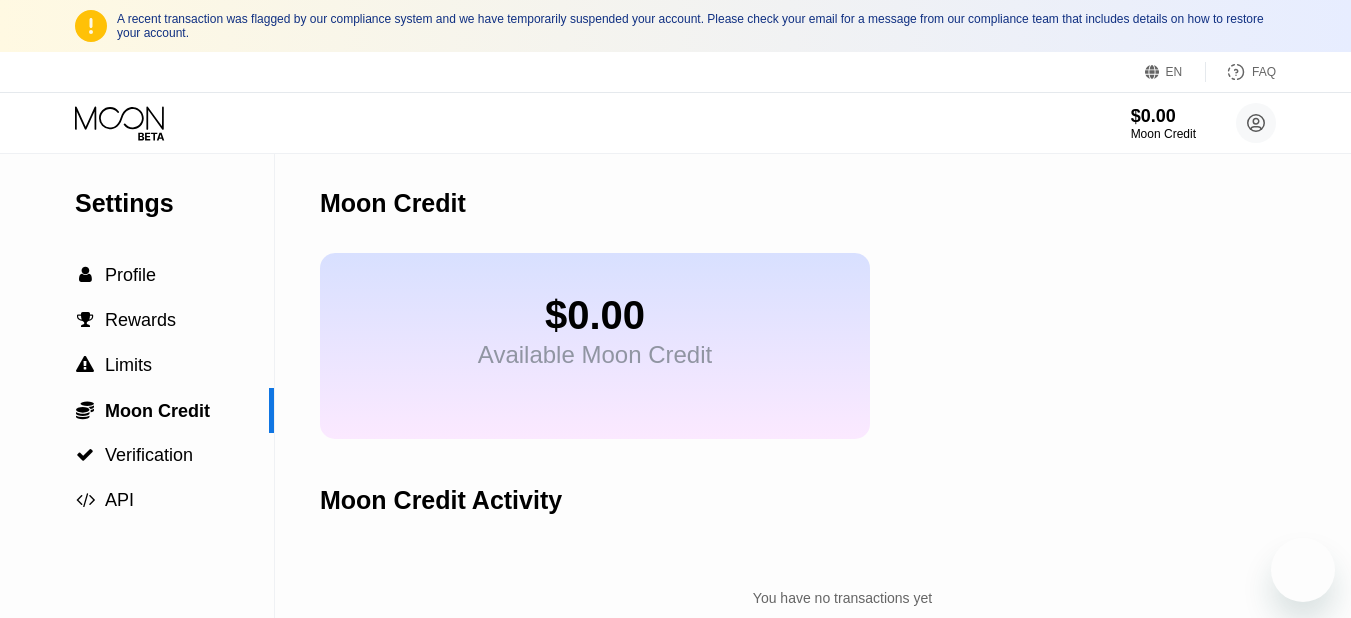 scroll, scrollTop: 0, scrollLeft: 0, axis: both 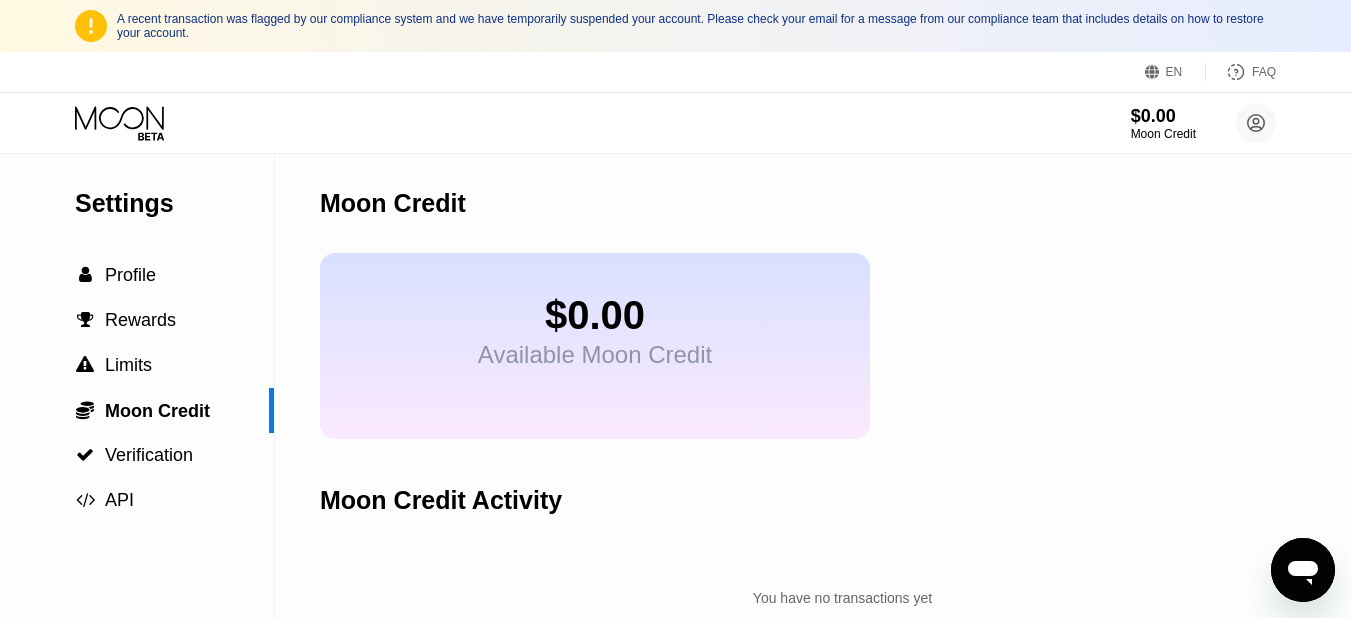 click 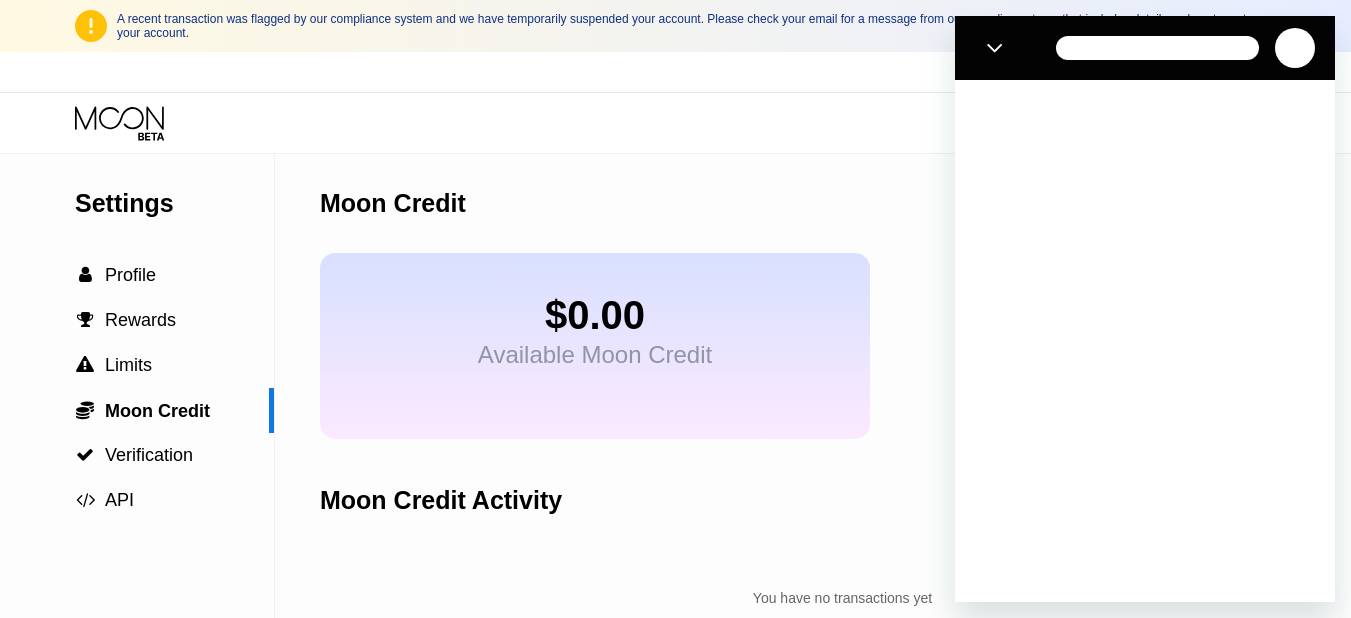 scroll, scrollTop: 0, scrollLeft: 0, axis: both 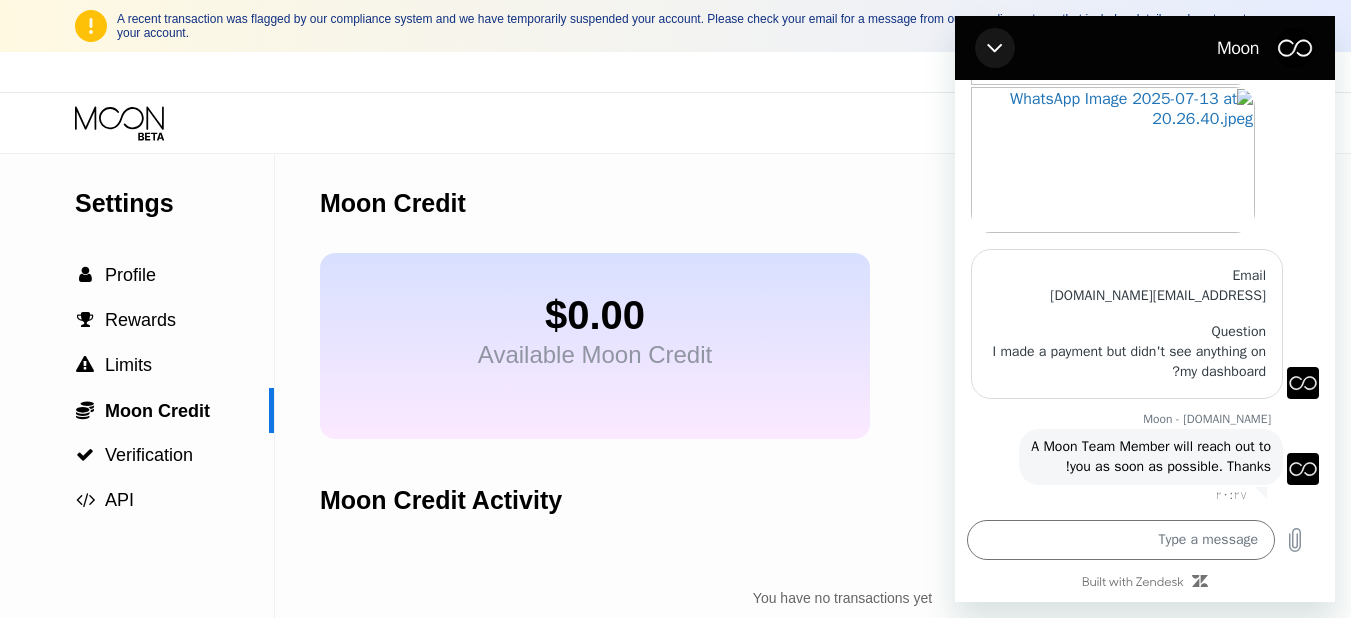 click at bounding box center [995, 48] 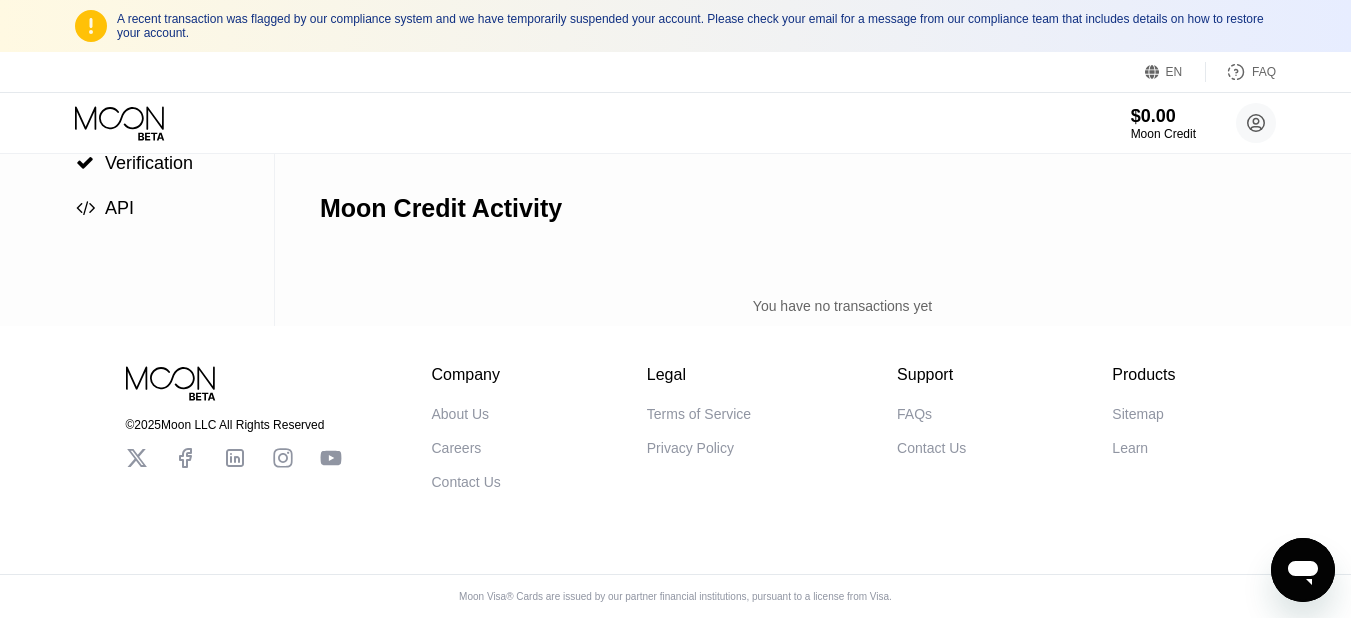 scroll, scrollTop: 328, scrollLeft: 0, axis: vertical 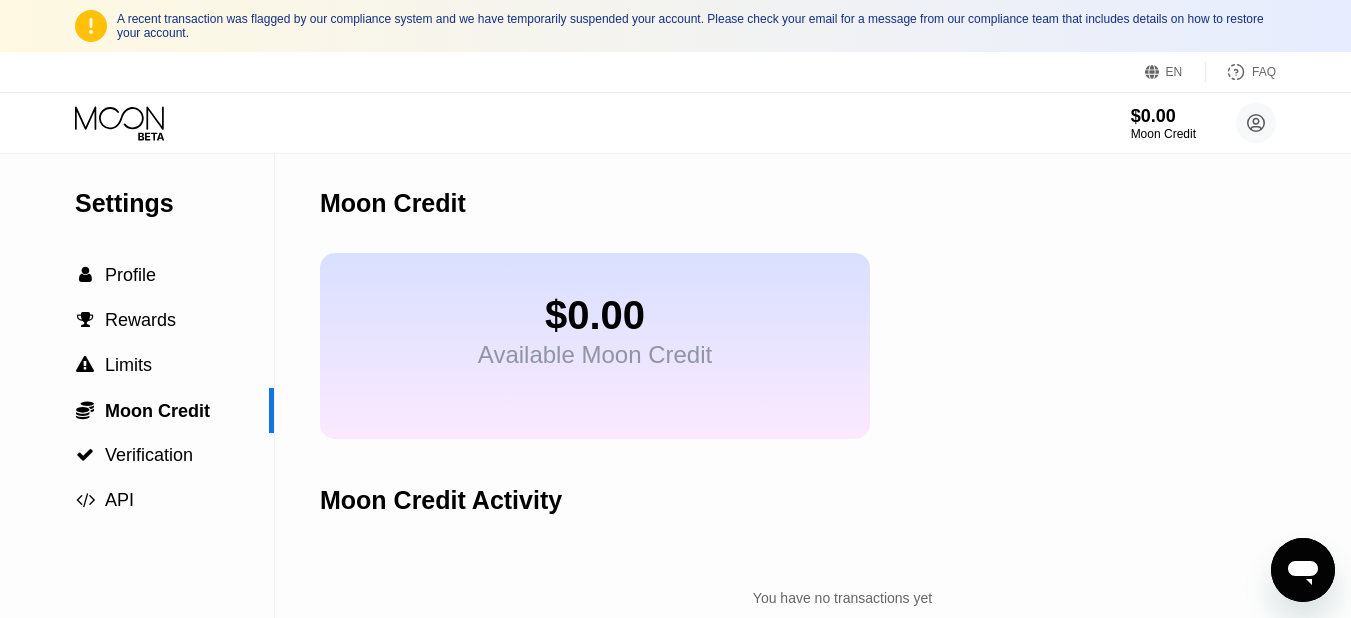 click on "$0.00 Available Moon Credit" at bounding box center (595, 346) 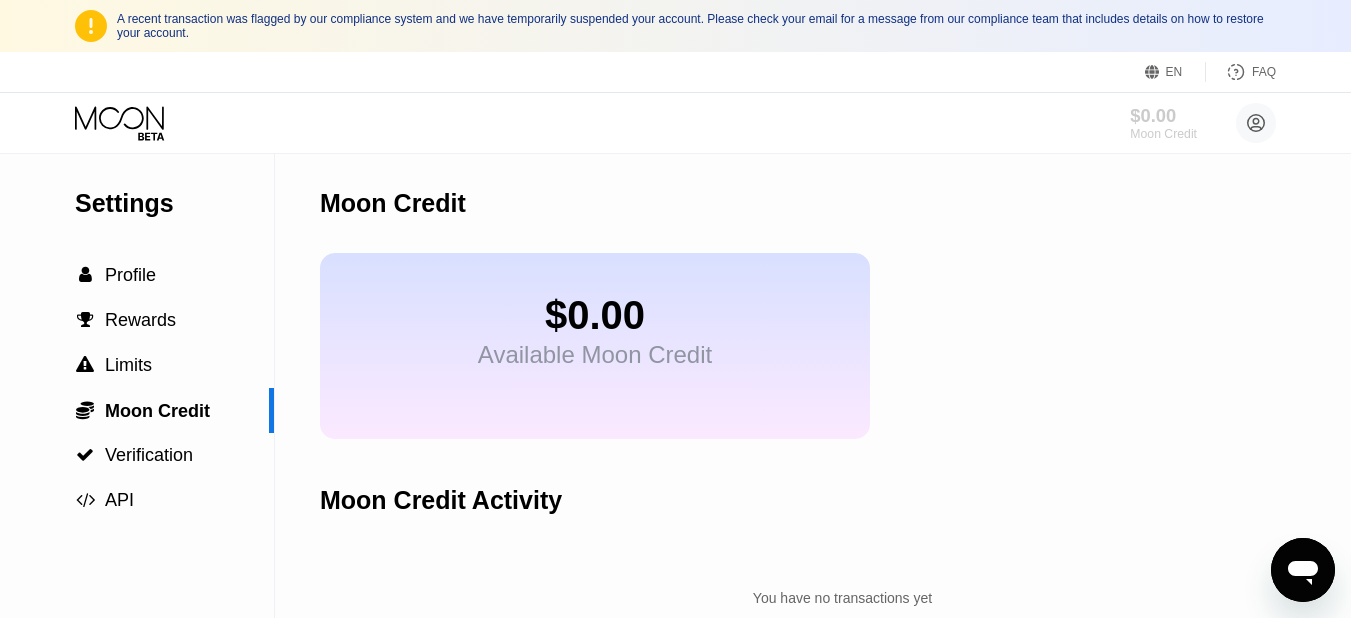 click on "Moon Credit" at bounding box center [1163, 134] 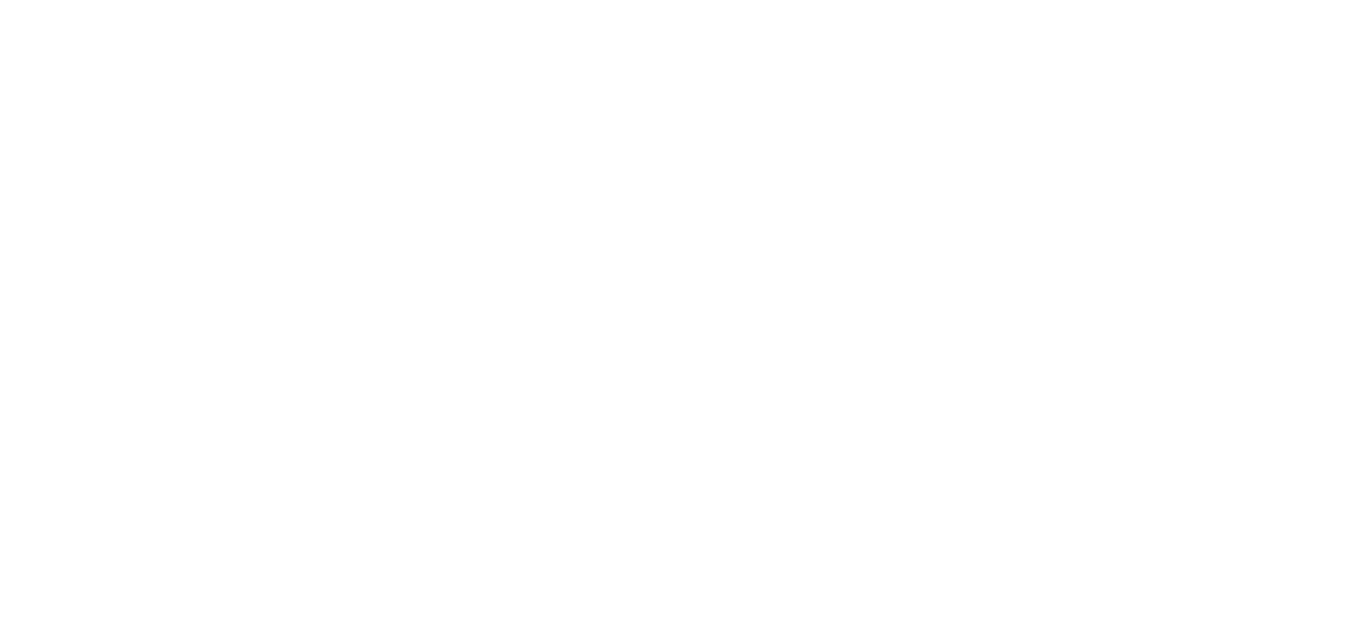 scroll, scrollTop: 0, scrollLeft: 0, axis: both 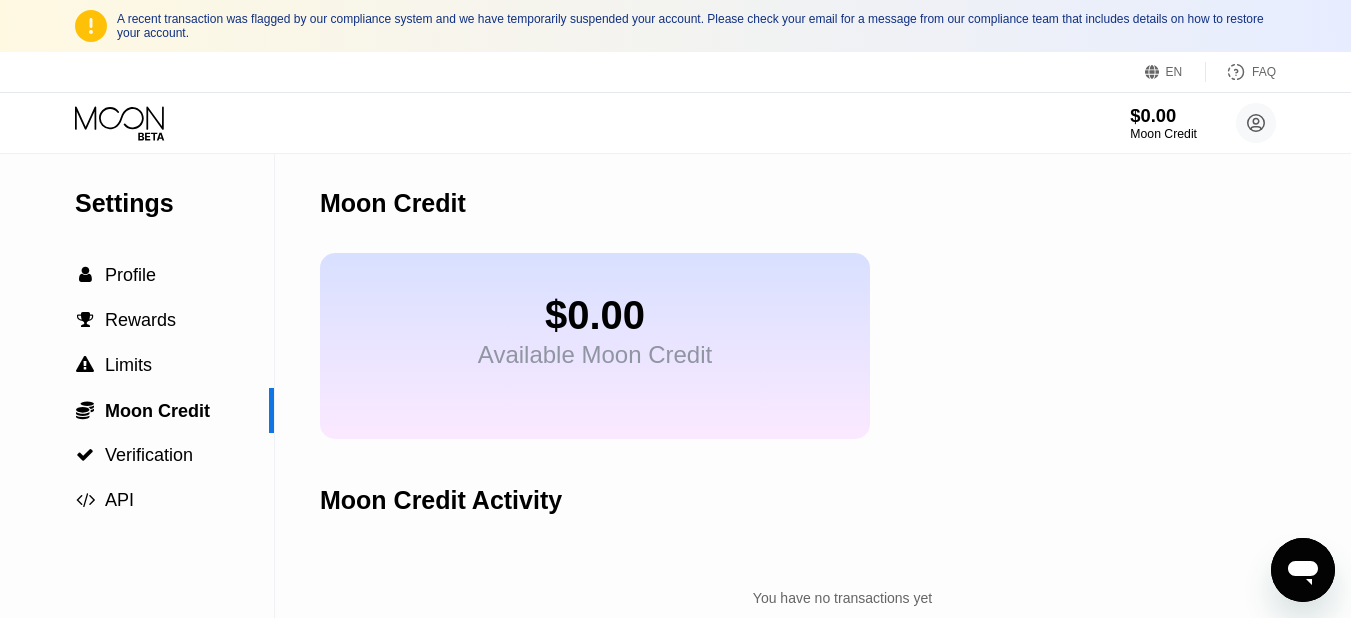 click on "$0.00" at bounding box center [1163, 115] 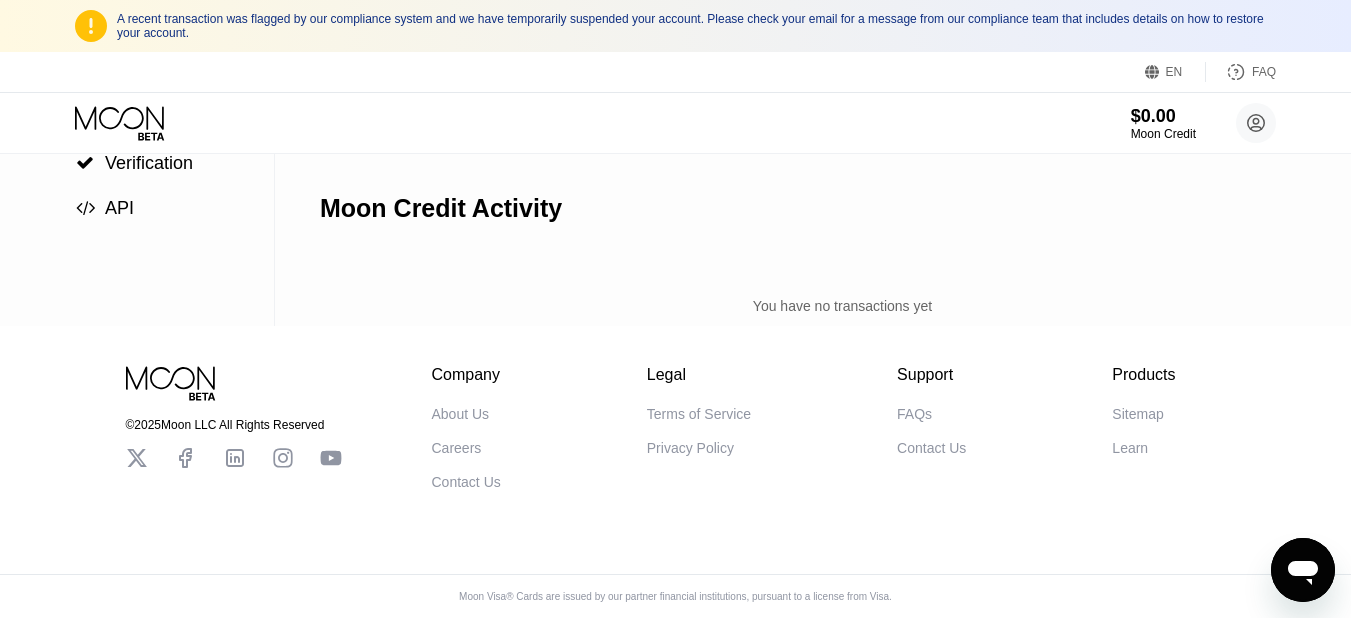 scroll, scrollTop: 200, scrollLeft: 0, axis: vertical 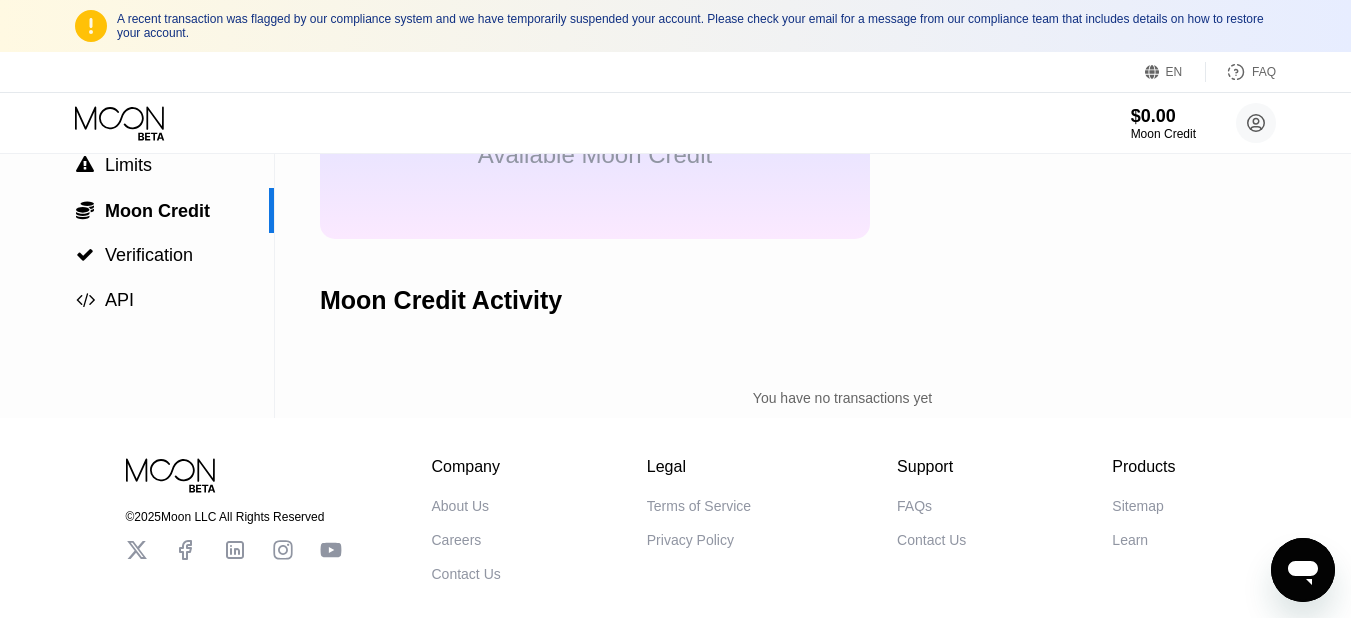 click on "Moon Credit Activity" at bounding box center (441, 300) 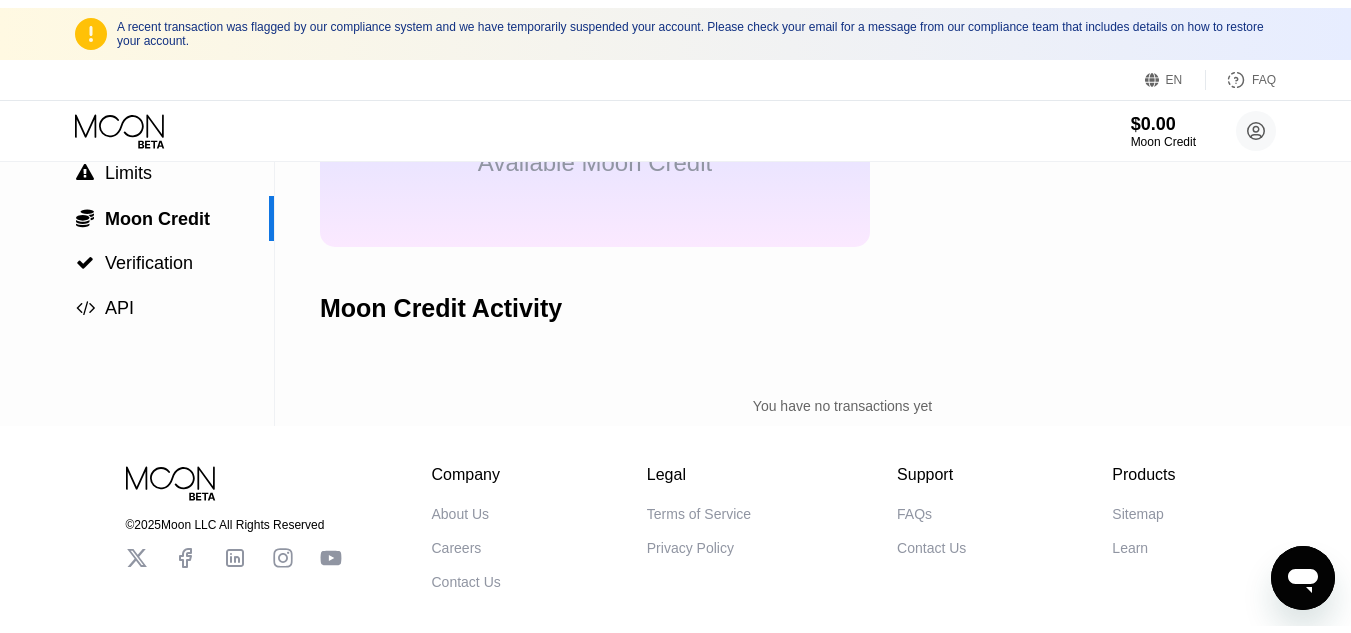 scroll, scrollTop: 0, scrollLeft: 0, axis: both 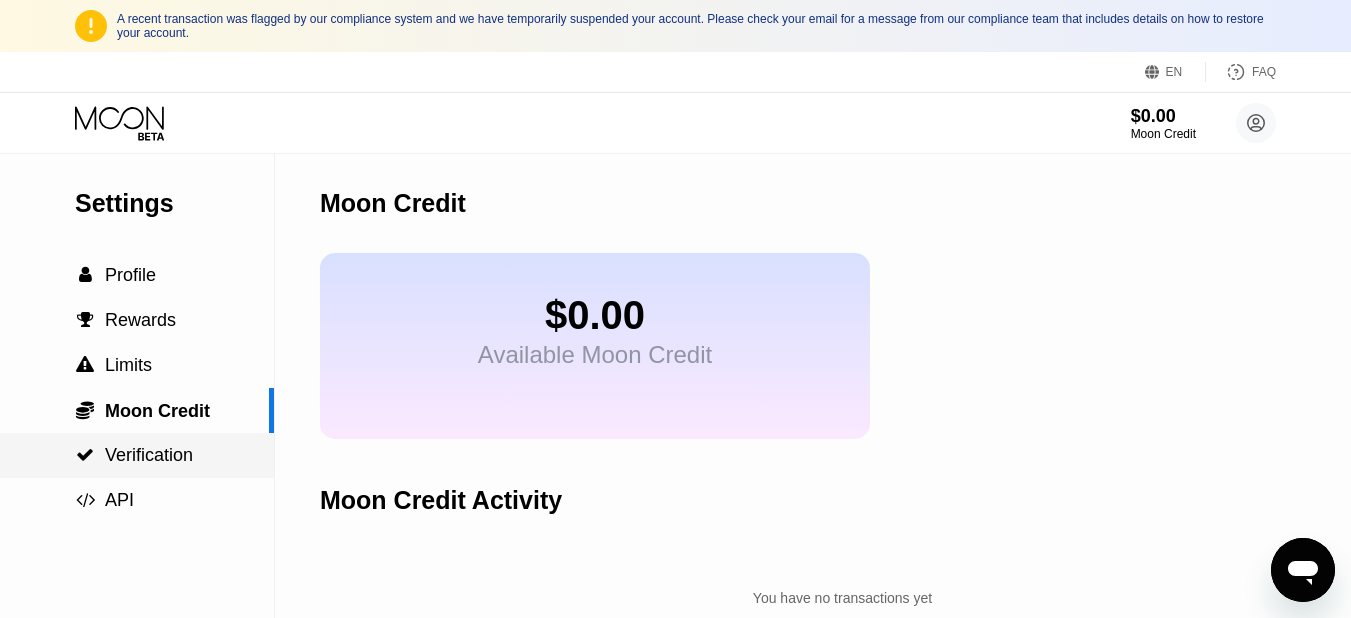click on "Verification" at bounding box center [149, 455] 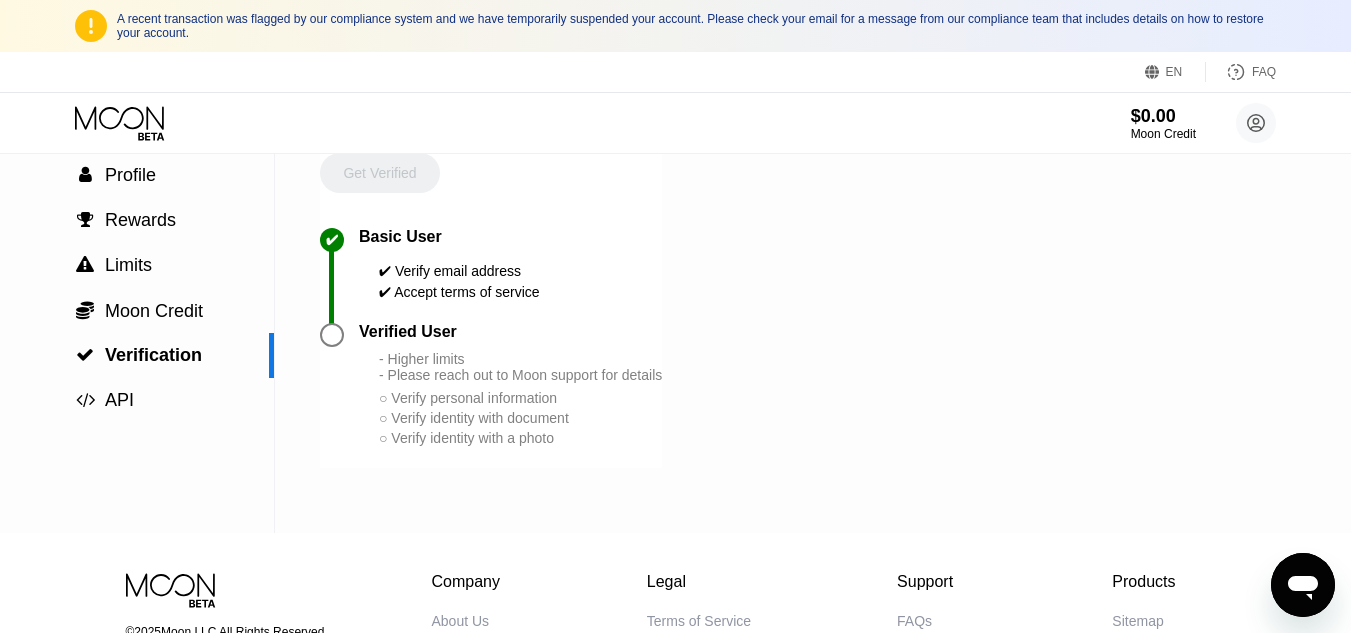 scroll, scrollTop: 200, scrollLeft: 0, axis: vertical 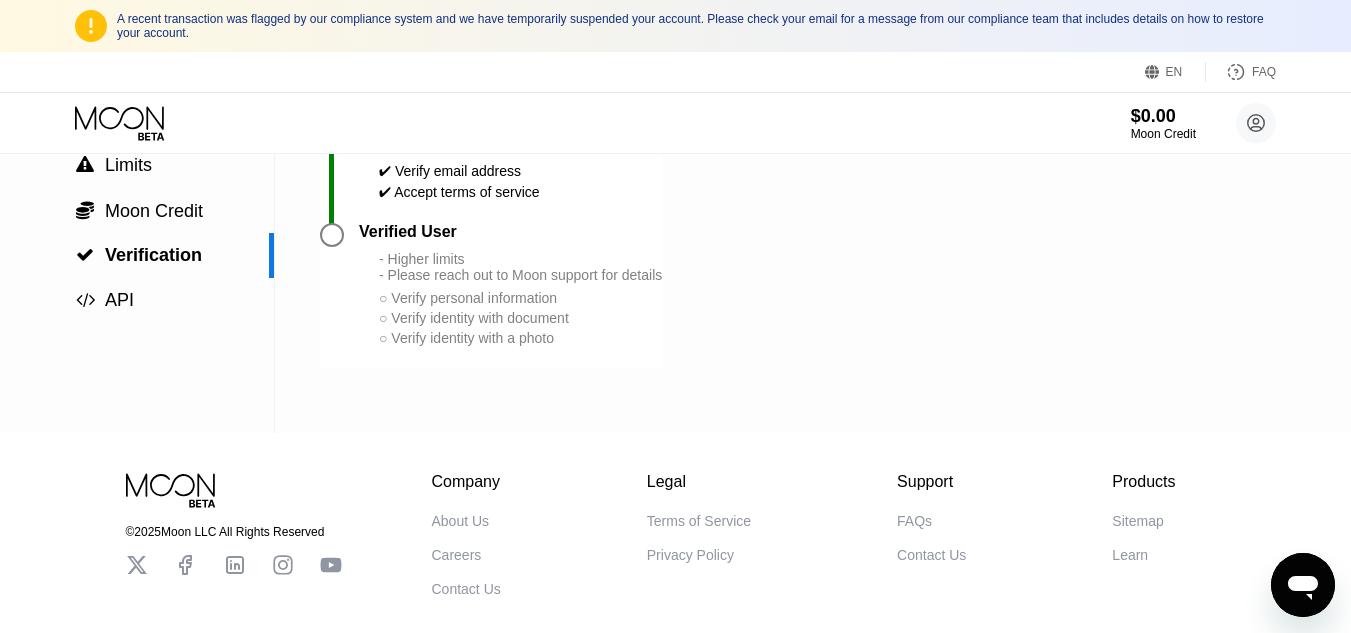 click on "- Higher limits
- Please reach out to Moon support for details" at bounding box center (520, 267) 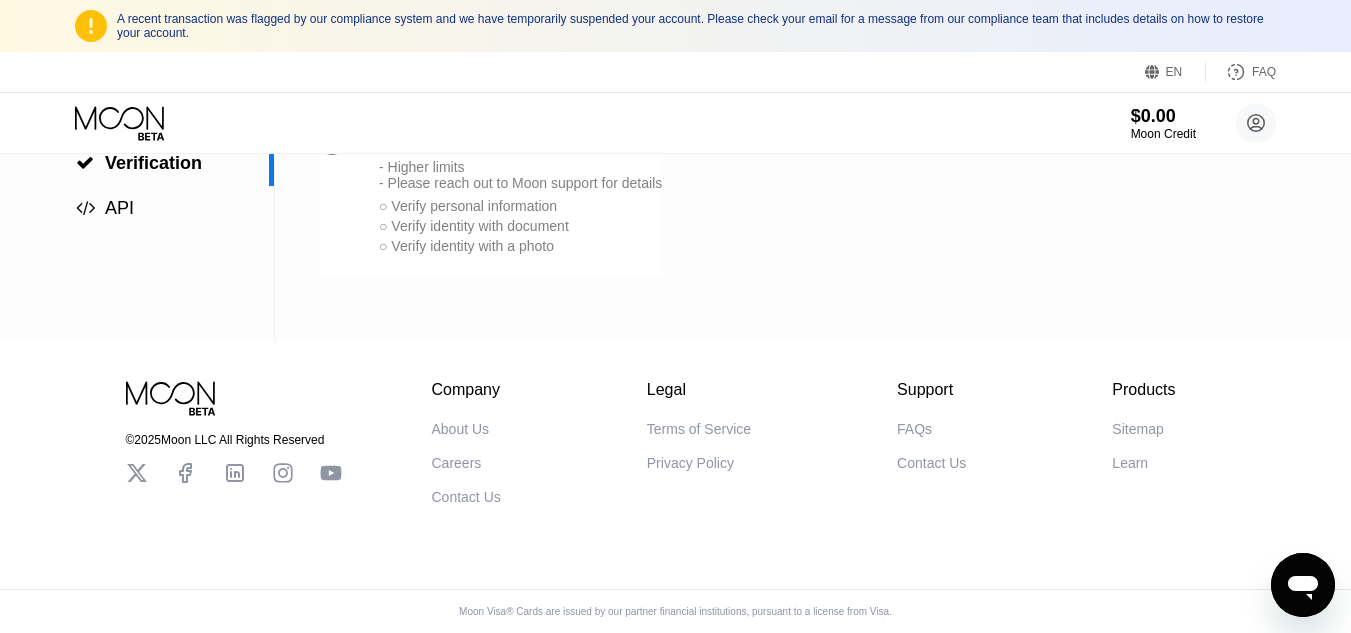 scroll, scrollTop: 0, scrollLeft: 0, axis: both 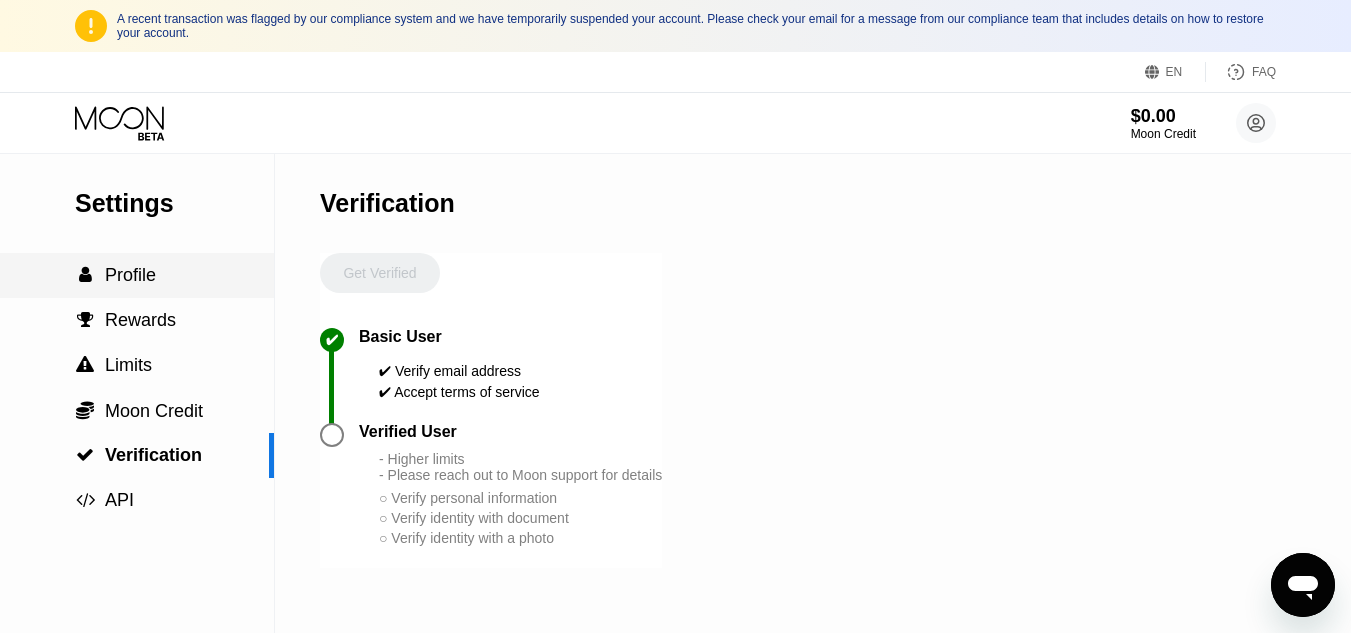 click on "Profile" at bounding box center [130, 275] 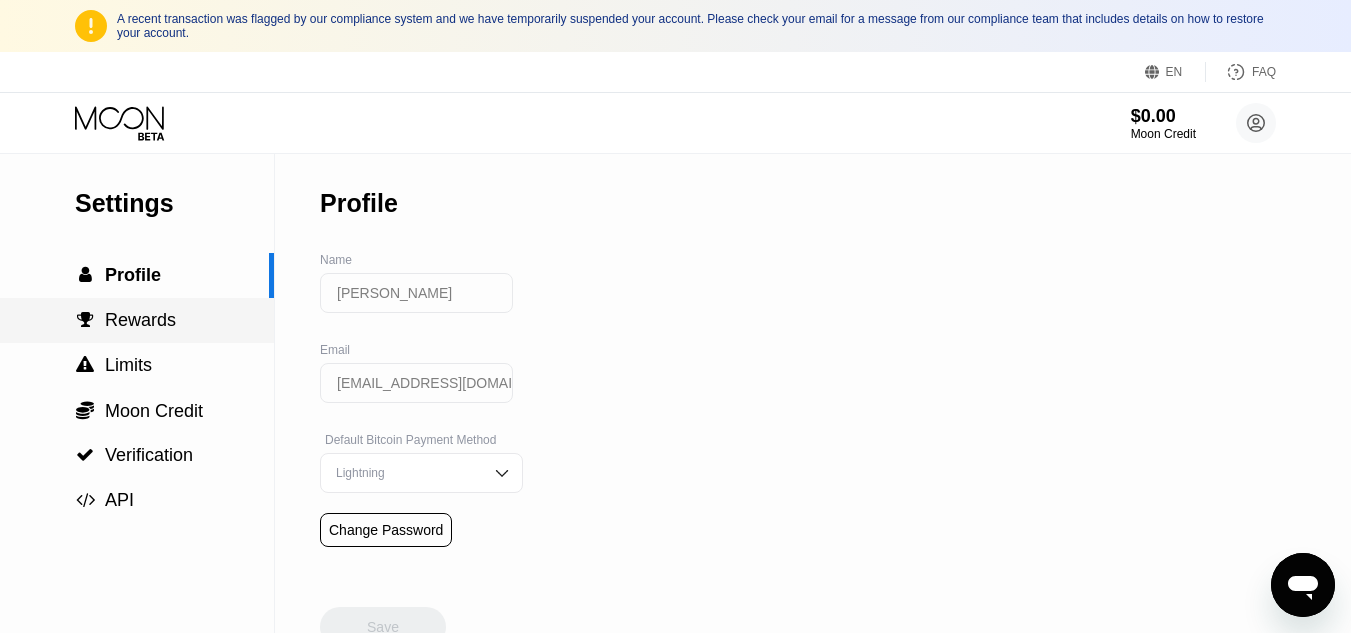 click on "Rewards" at bounding box center [140, 320] 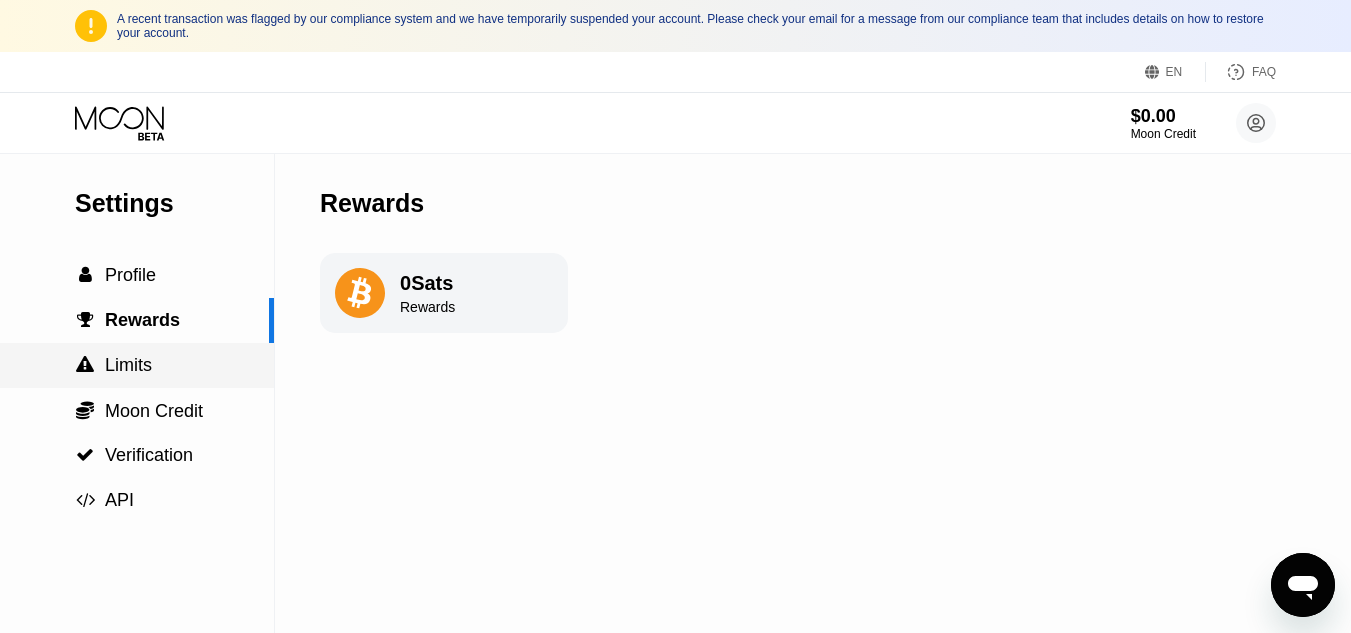click on "Limits" at bounding box center [128, 365] 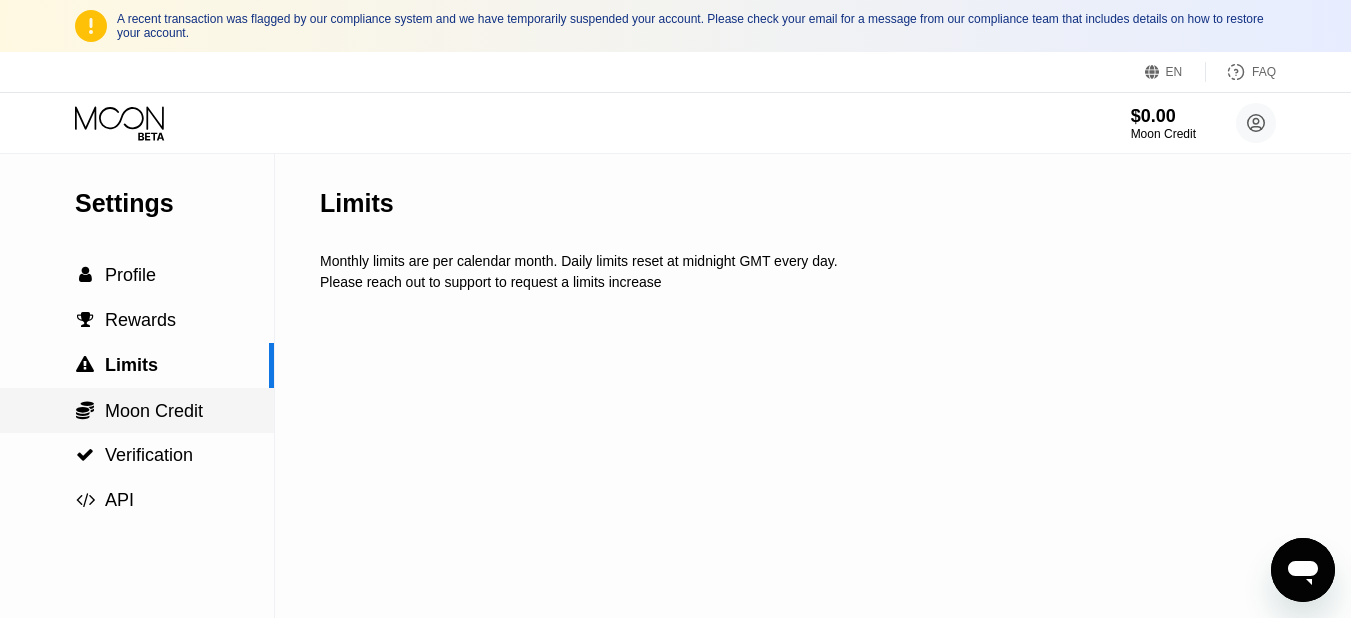 click on "Moon Credit" at bounding box center [154, 411] 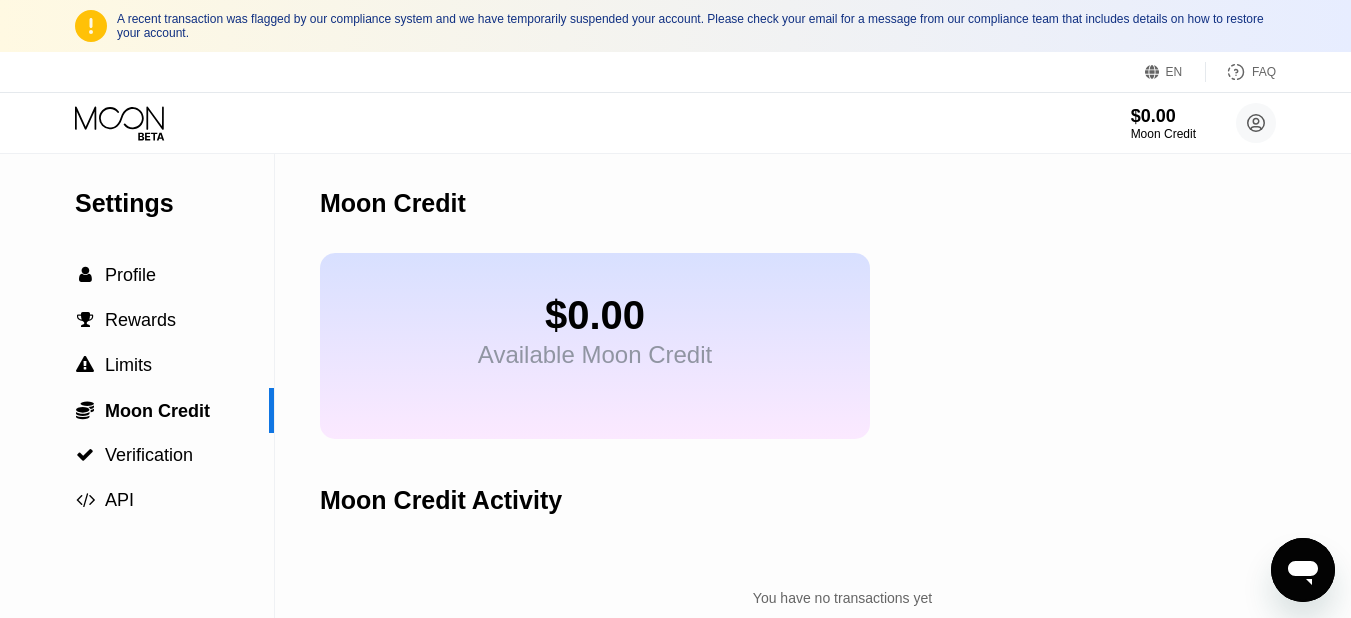 click on "Available Moon Credit" at bounding box center [595, 355] 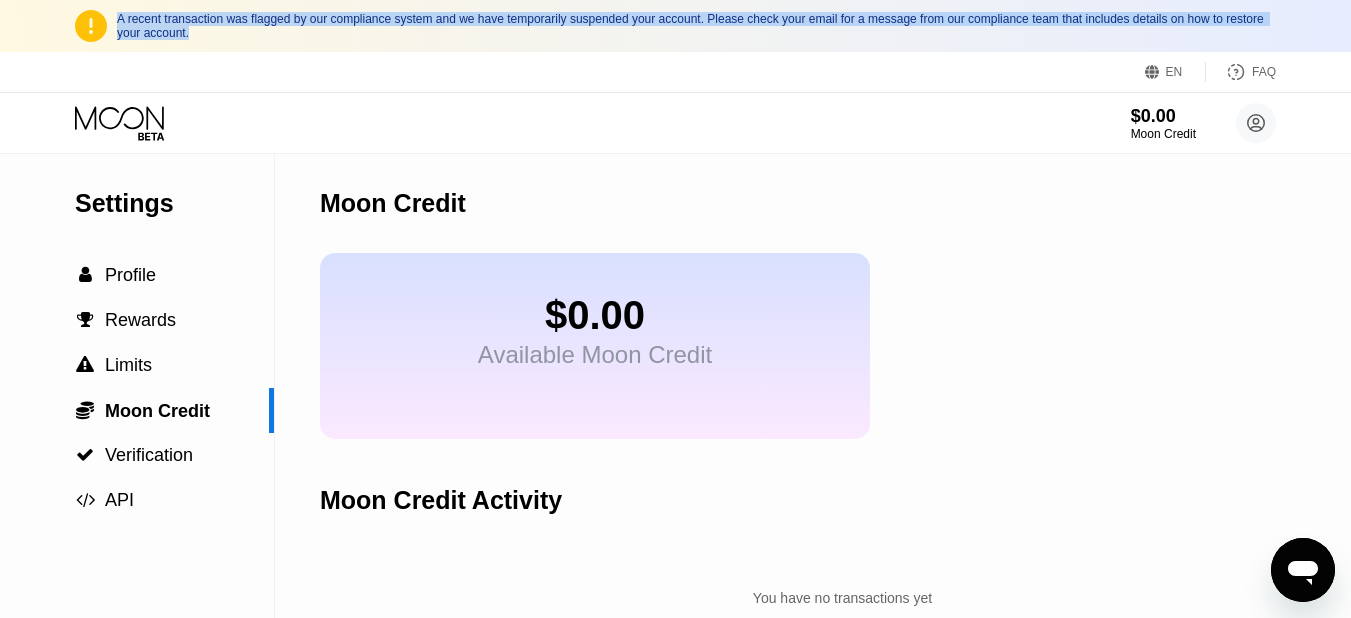 drag, startPoint x: 262, startPoint y: 34, endPoint x: 118, endPoint y: 18, distance: 144.88617 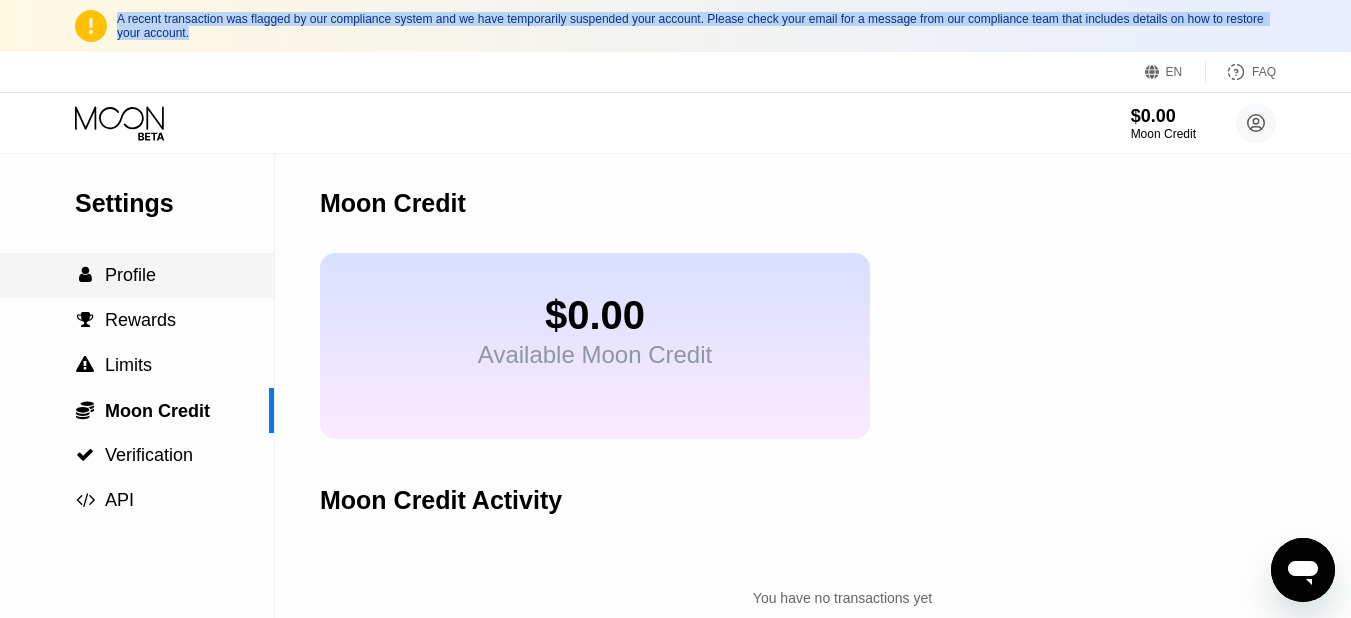 click on "Profile" at bounding box center (130, 275) 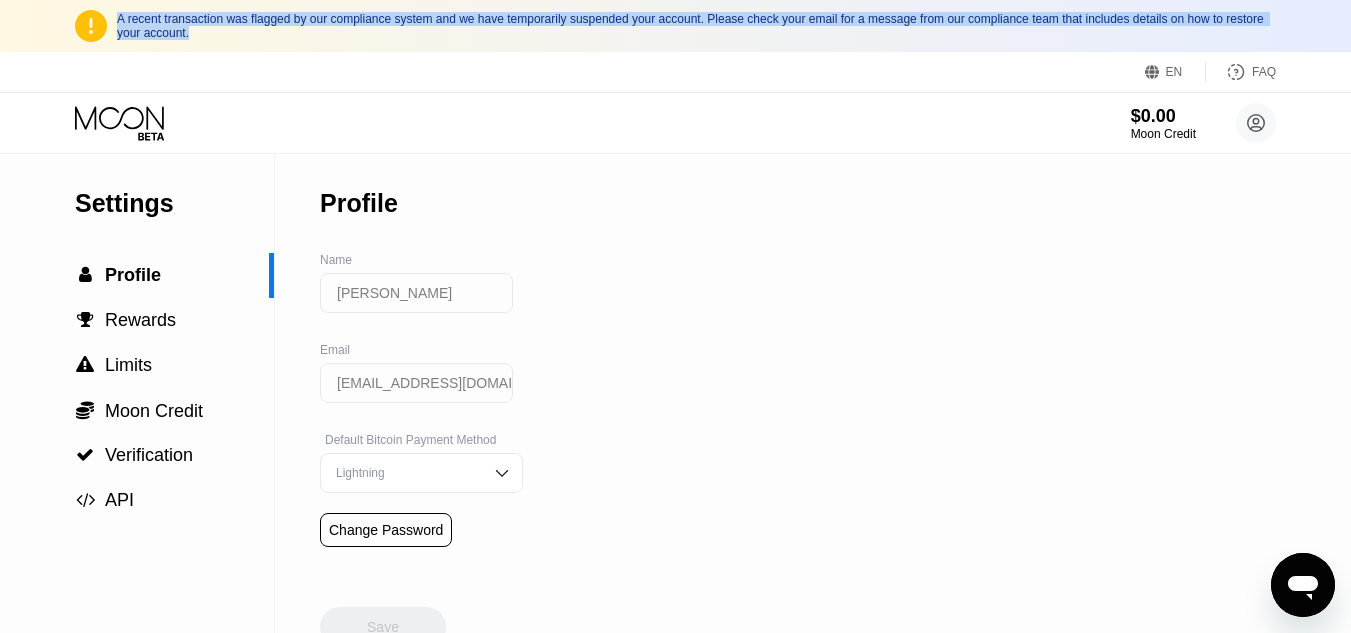 click on "Change Password" at bounding box center [386, 530] 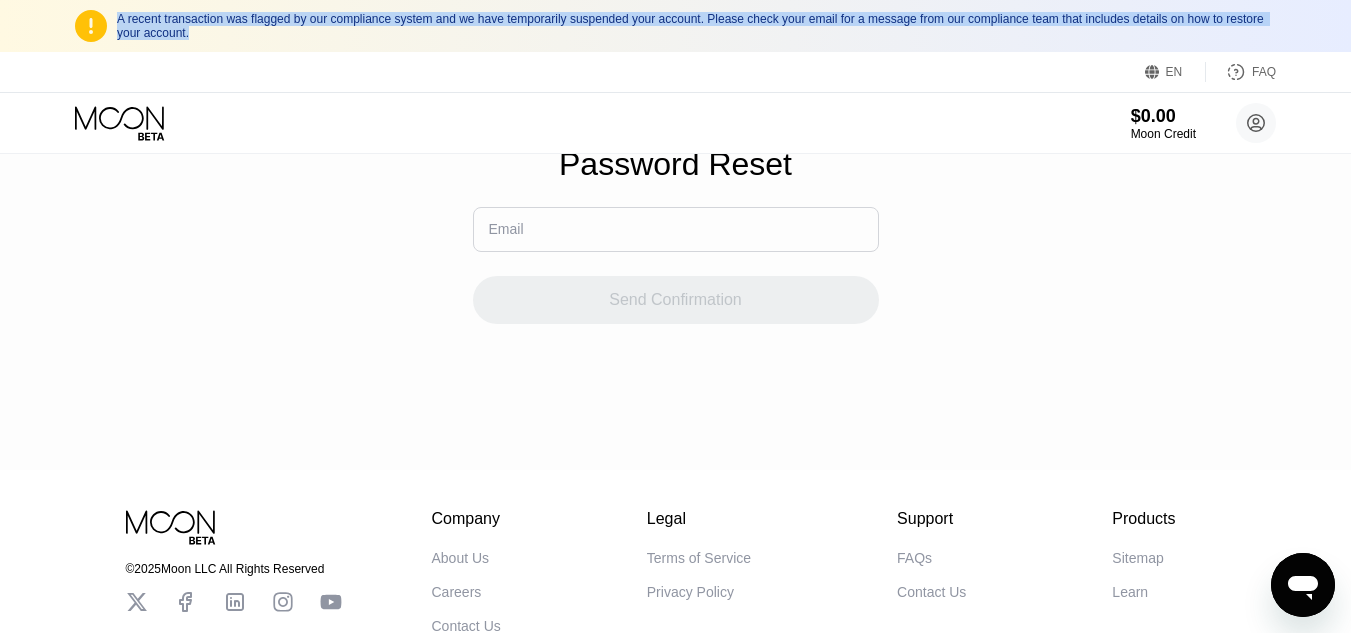 click at bounding box center [676, 229] 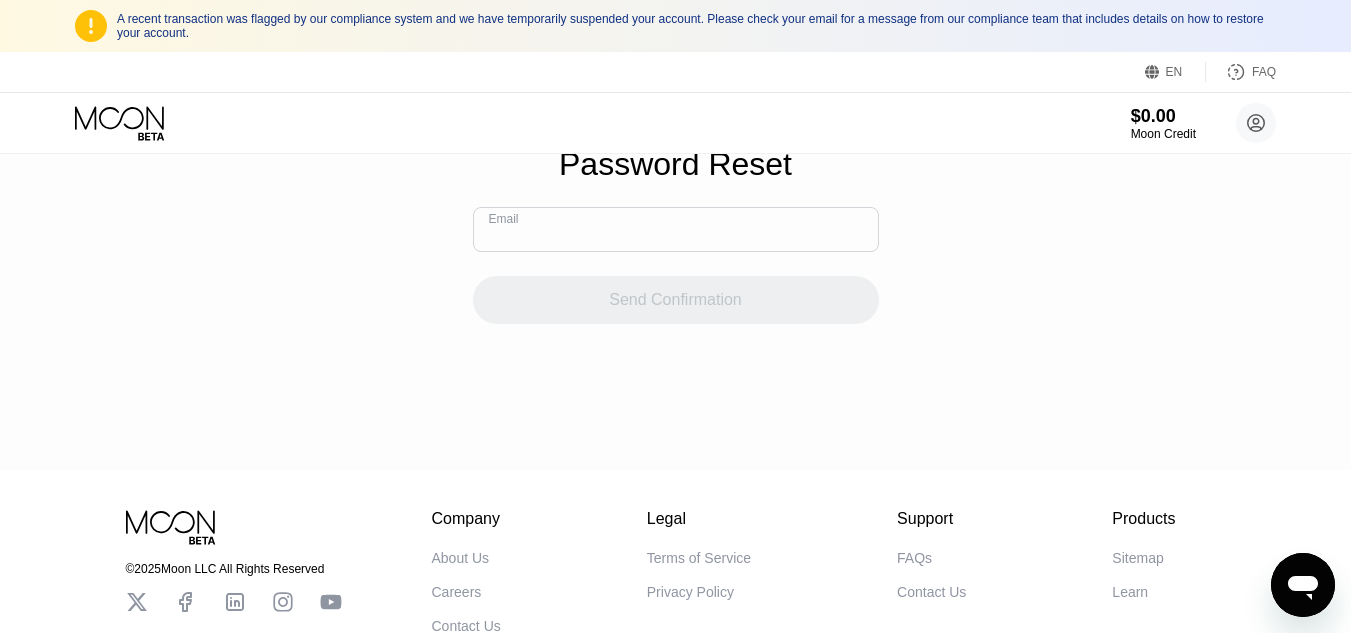 click at bounding box center (676, 229) 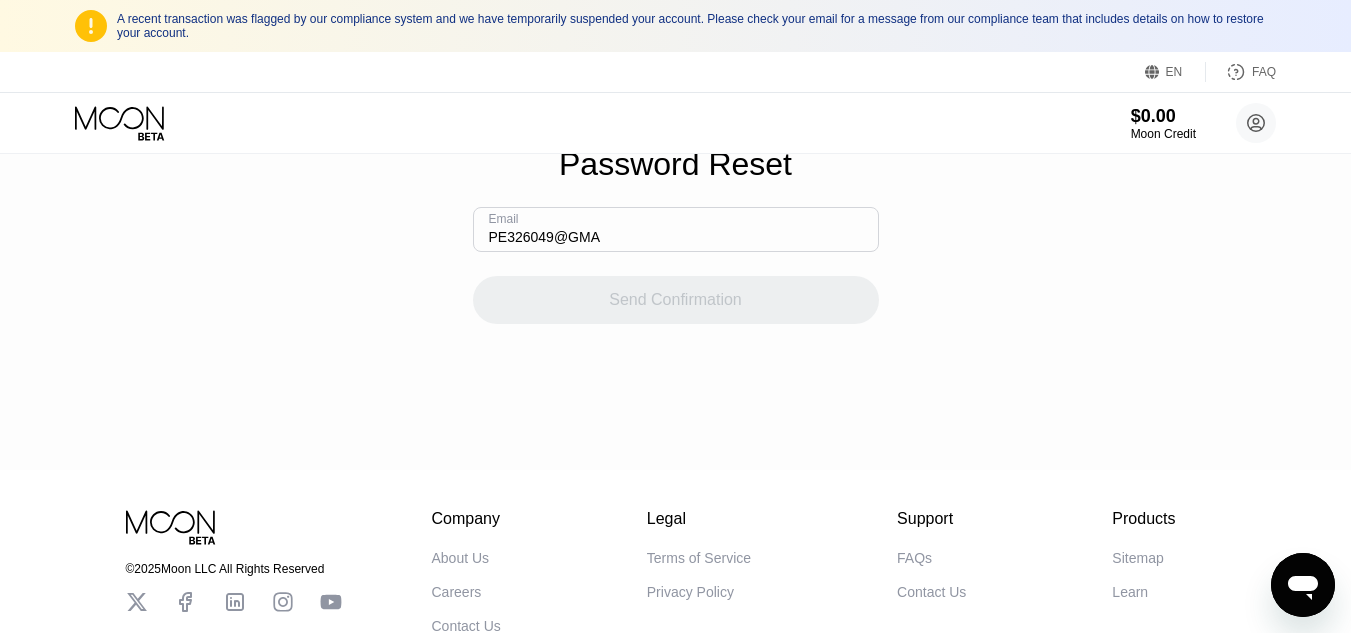 drag, startPoint x: 504, startPoint y: 257, endPoint x: 479, endPoint y: 256, distance: 25.019993 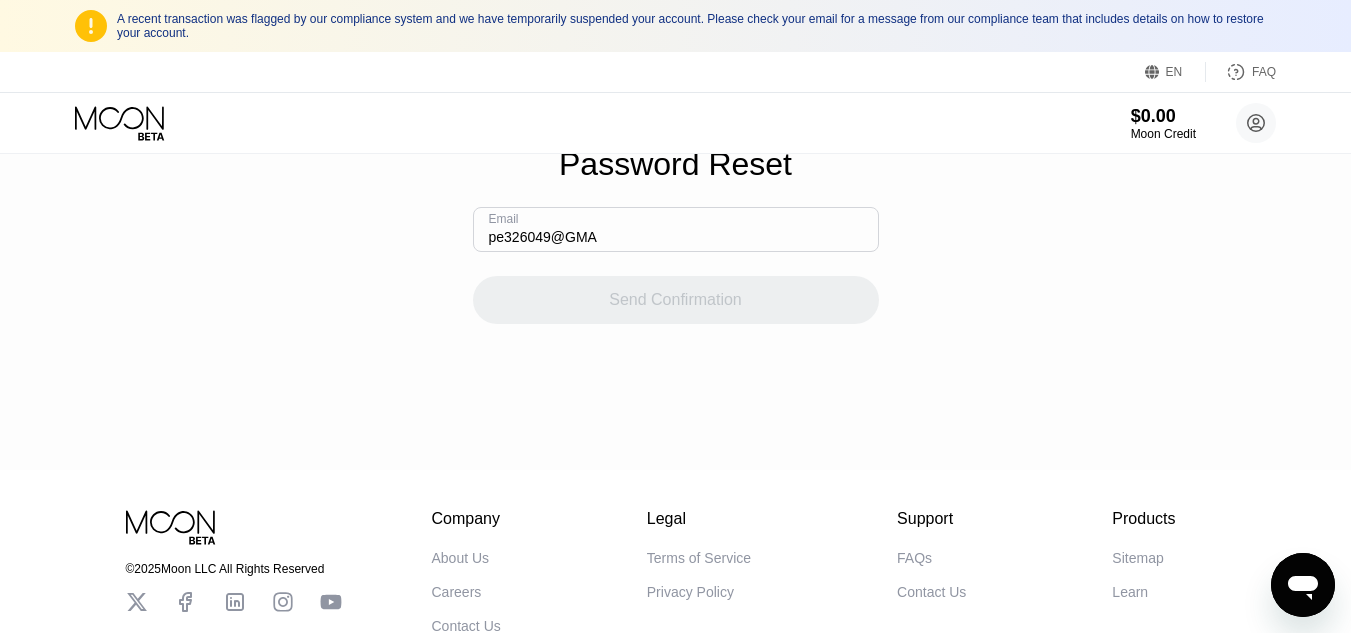 drag, startPoint x: 600, startPoint y: 251, endPoint x: 563, endPoint y: 248, distance: 37.12142 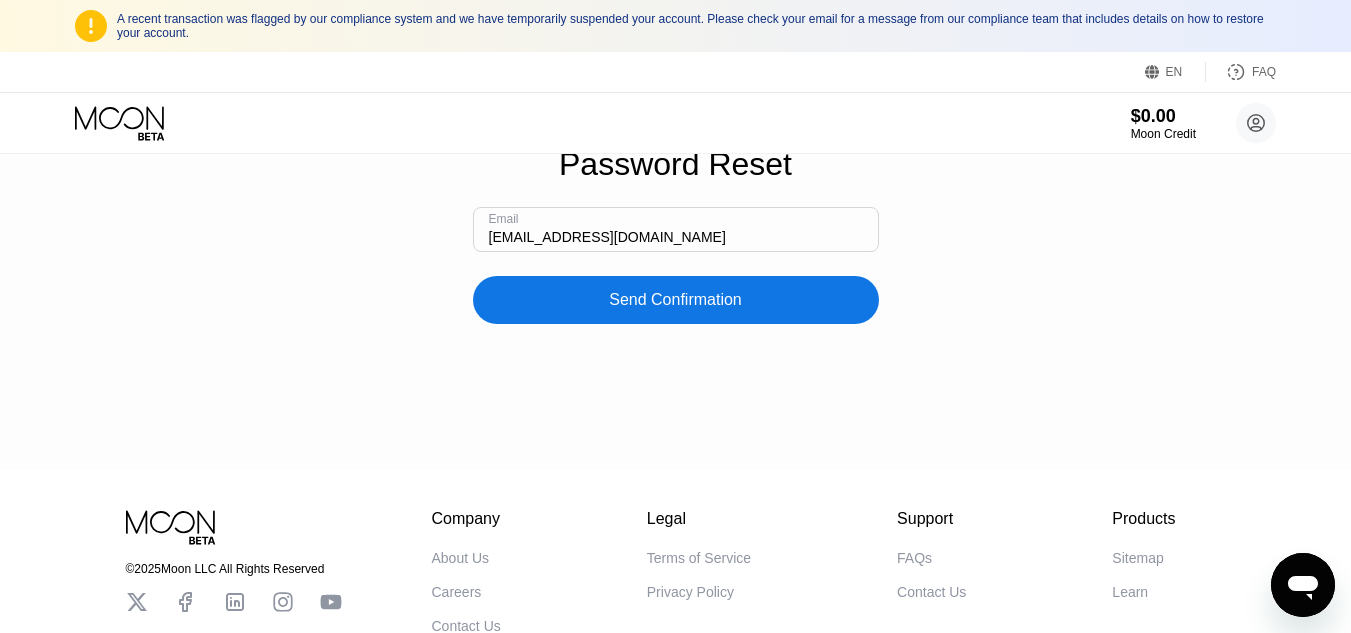 type on "[EMAIL_ADDRESS][DOMAIN_NAME]" 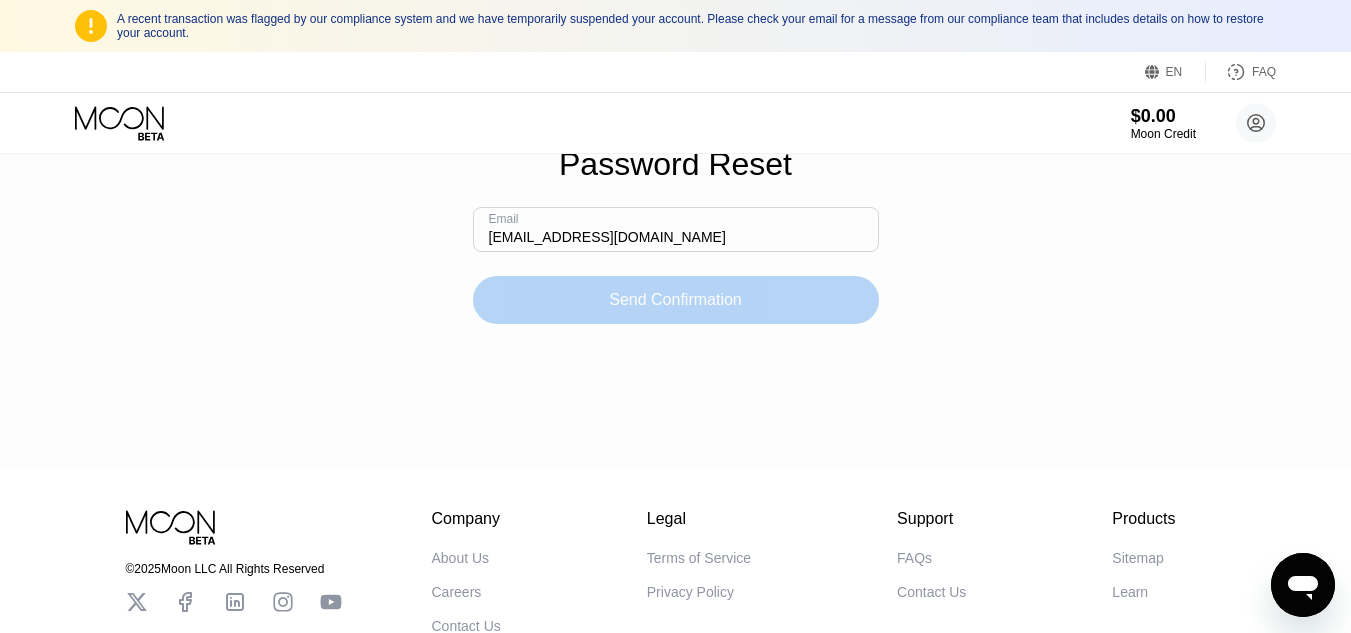 click on "Send Confirmation" at bounding box center [675, 300] 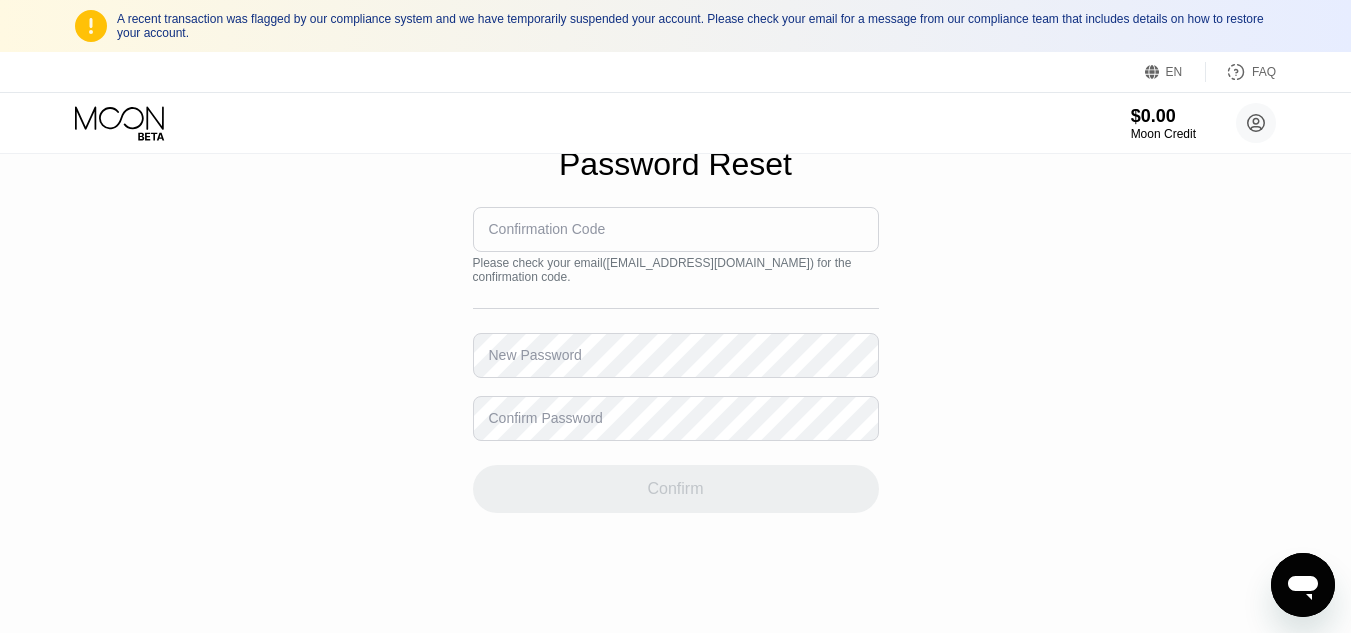 click on "Confirmation Code" at bounding box center (547, 229) 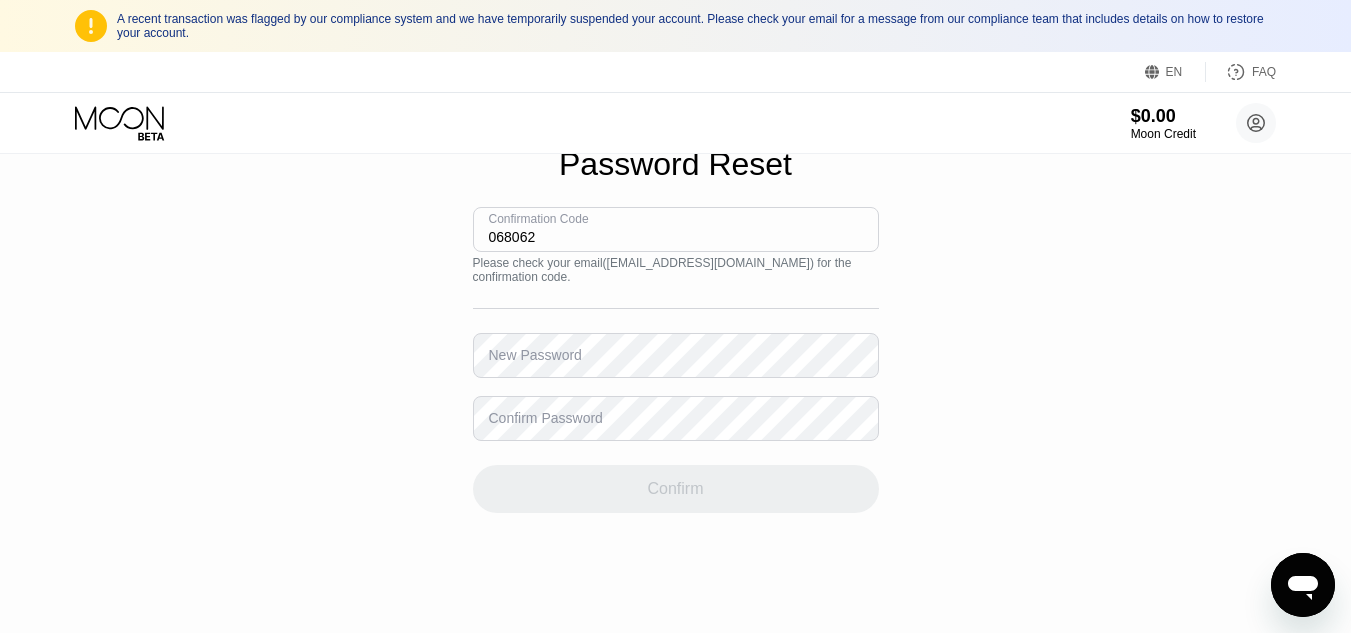 type on "068062" 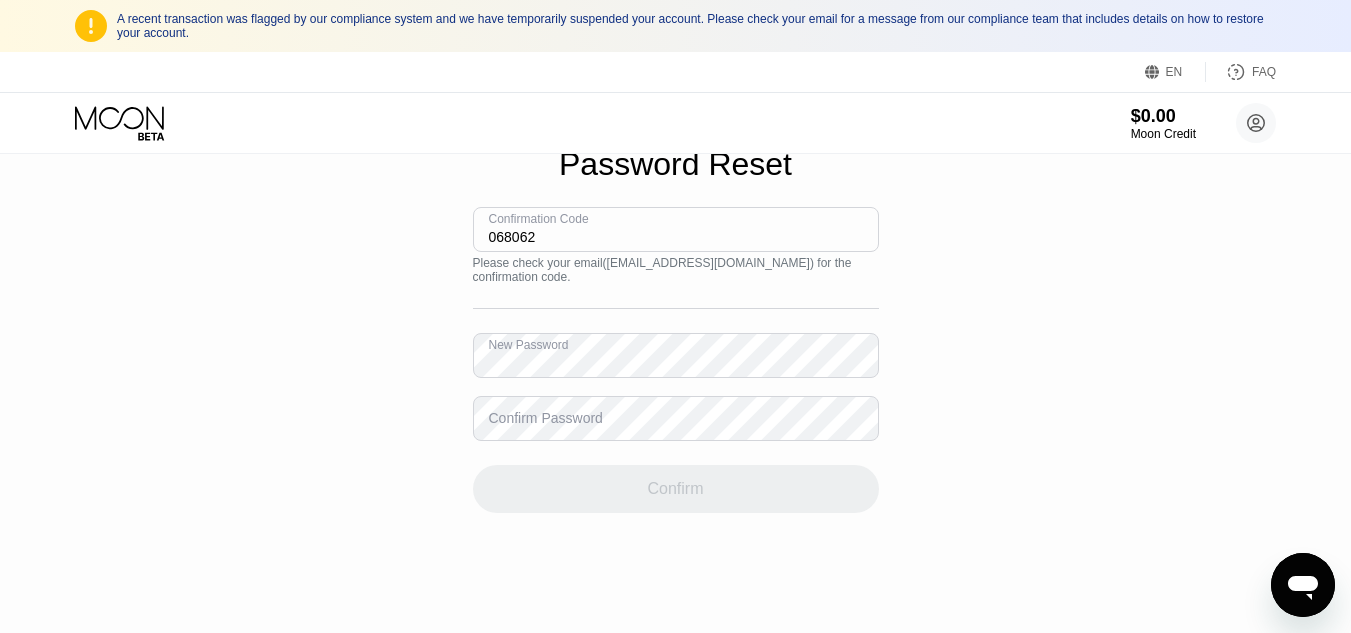 click on "Confirm Password" at bounding box center (546, 418) 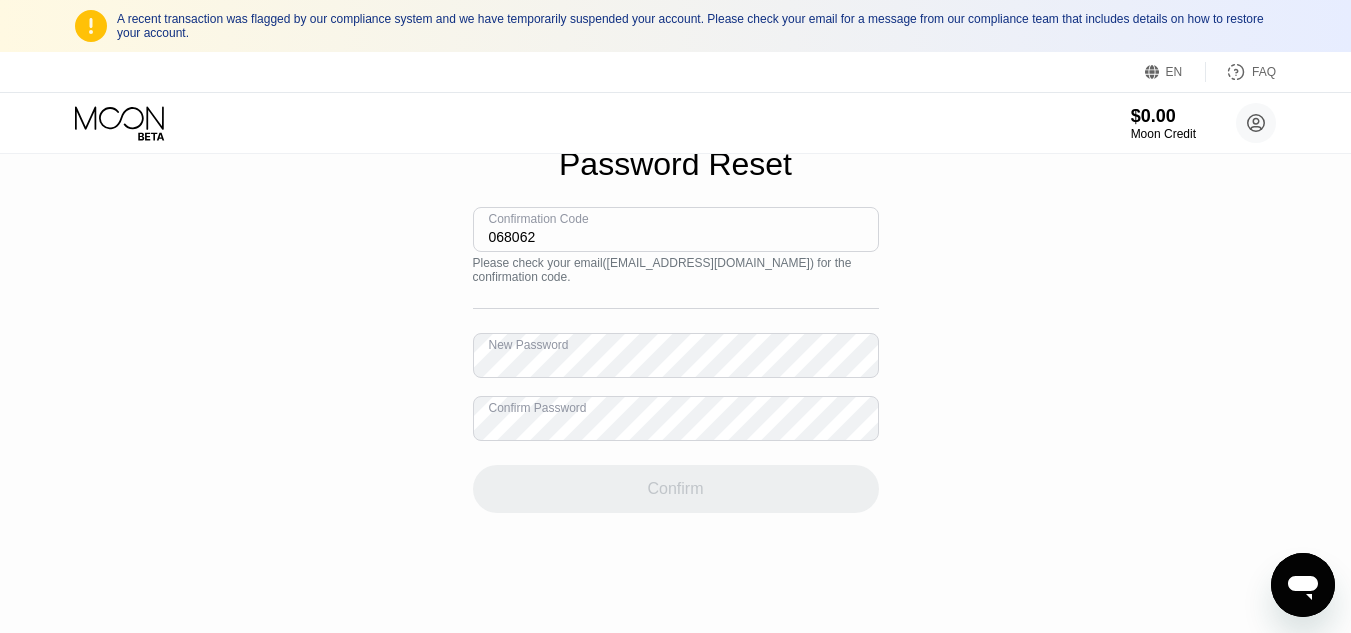 click on "Password Reset Confirmation Code 068062 Please check your email  ( pe326049@gmail.com )   for the confirmation code. New Password Confirm Password Confirm" at bounding box center [675, 329] 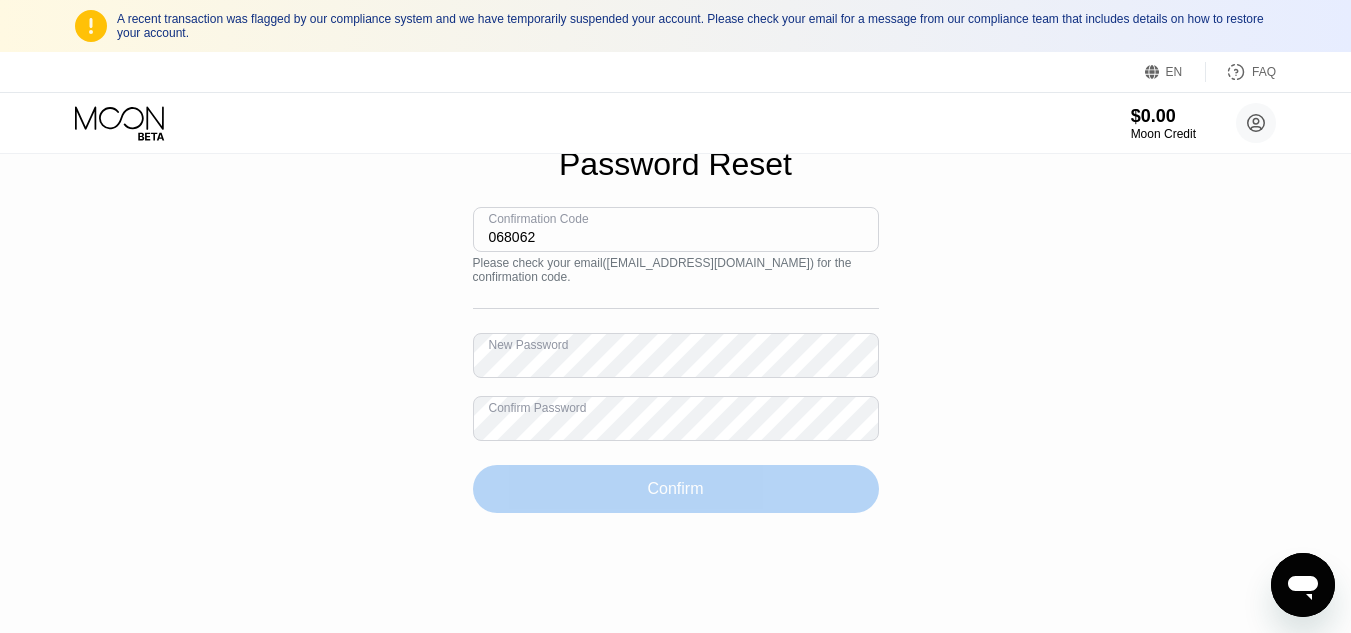 click on "Confirm" at bounding box center (675, 489) 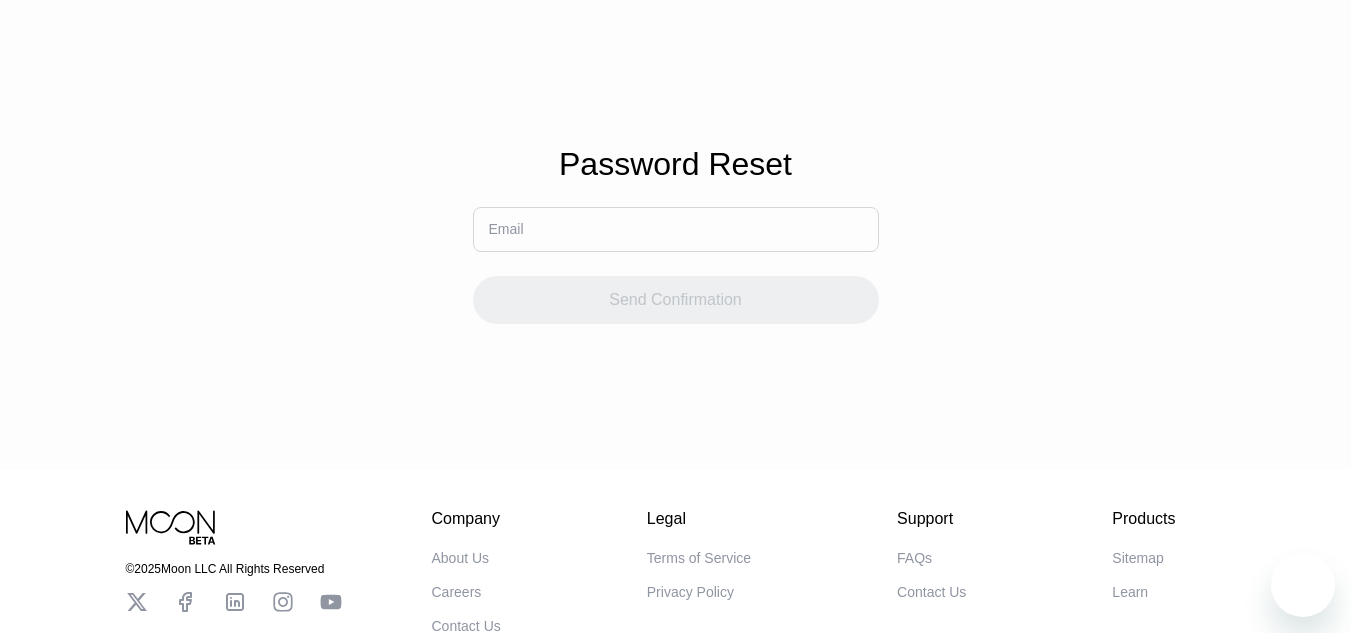 scroll, scrollTop: 0, scrollLeft: 0, axis: both 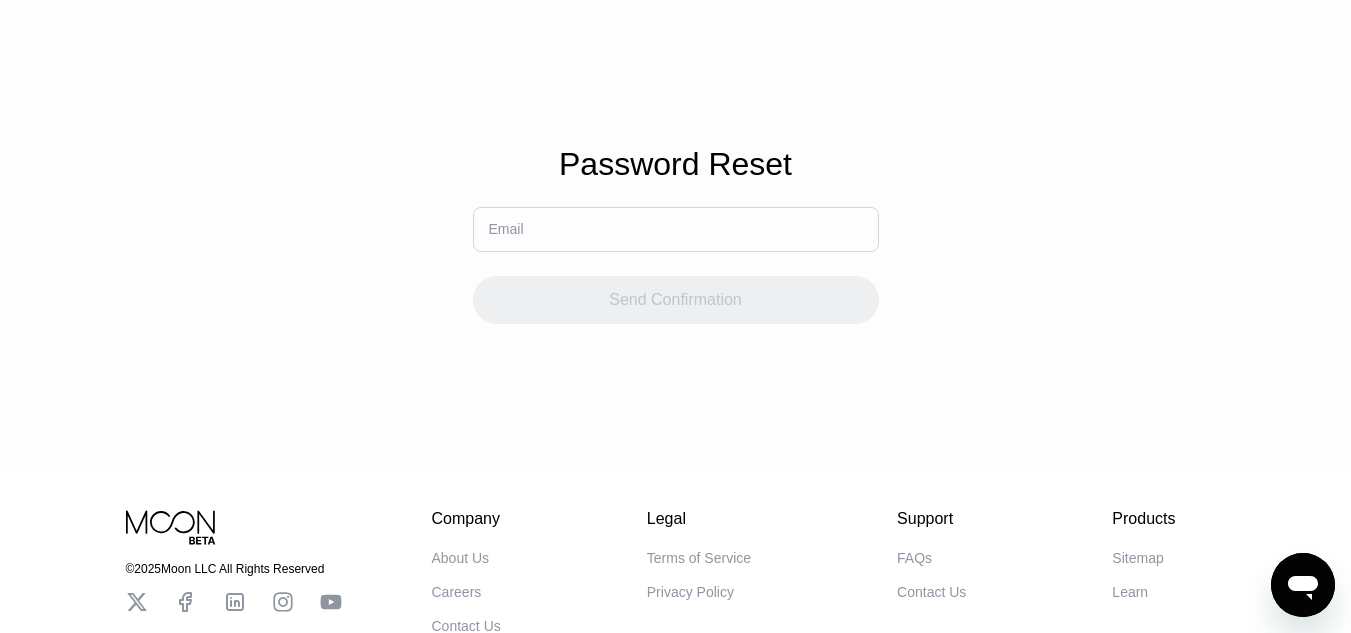 click at bounding box center (676, 229) 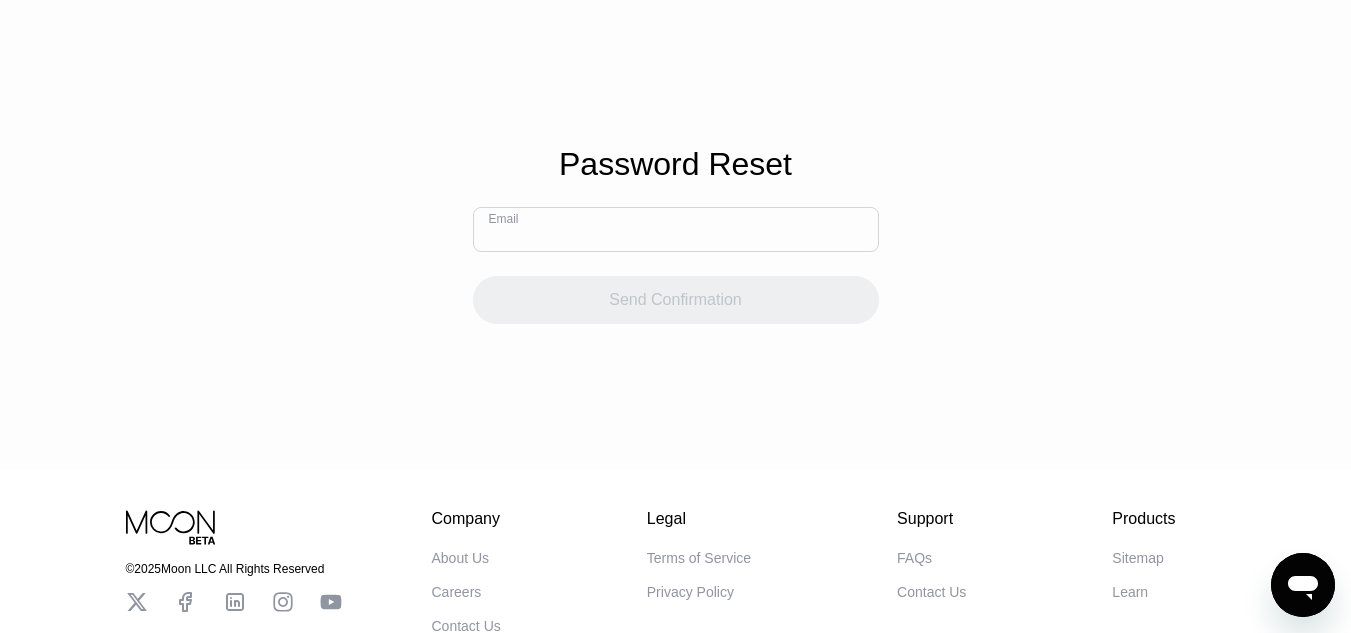 click at bounding box center (676, 229) 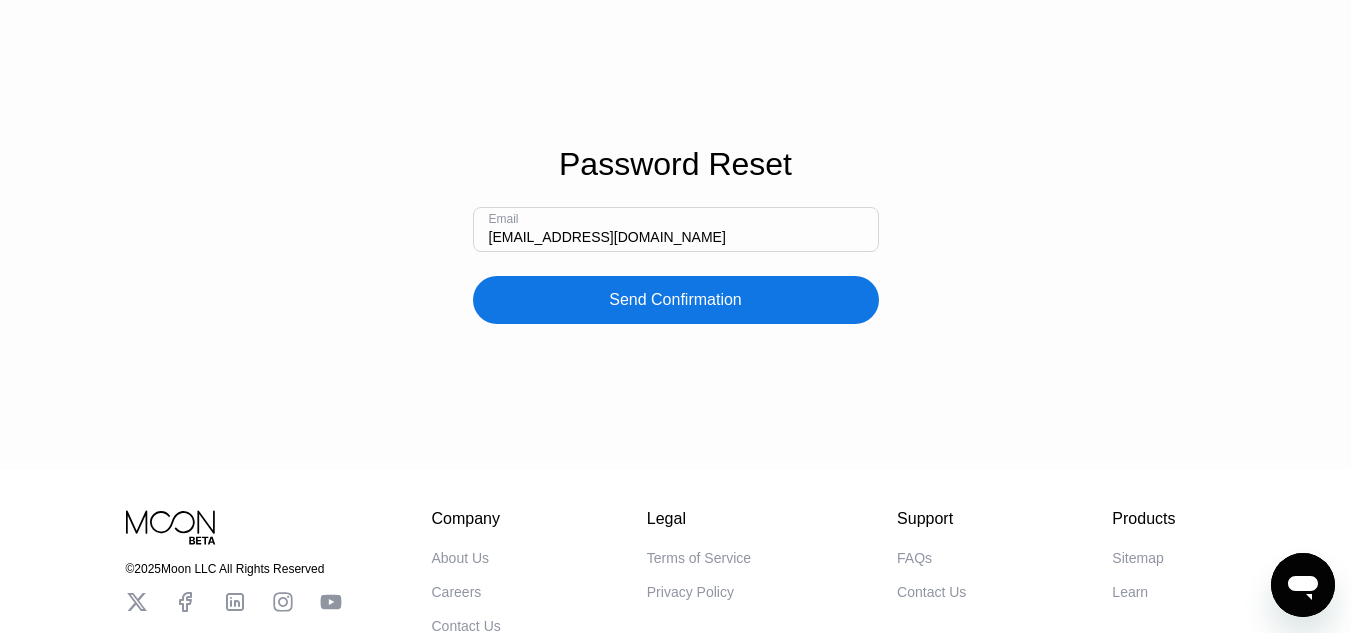 type on "[EMAIL_ADDRESS][DOMAIN_NAME]" 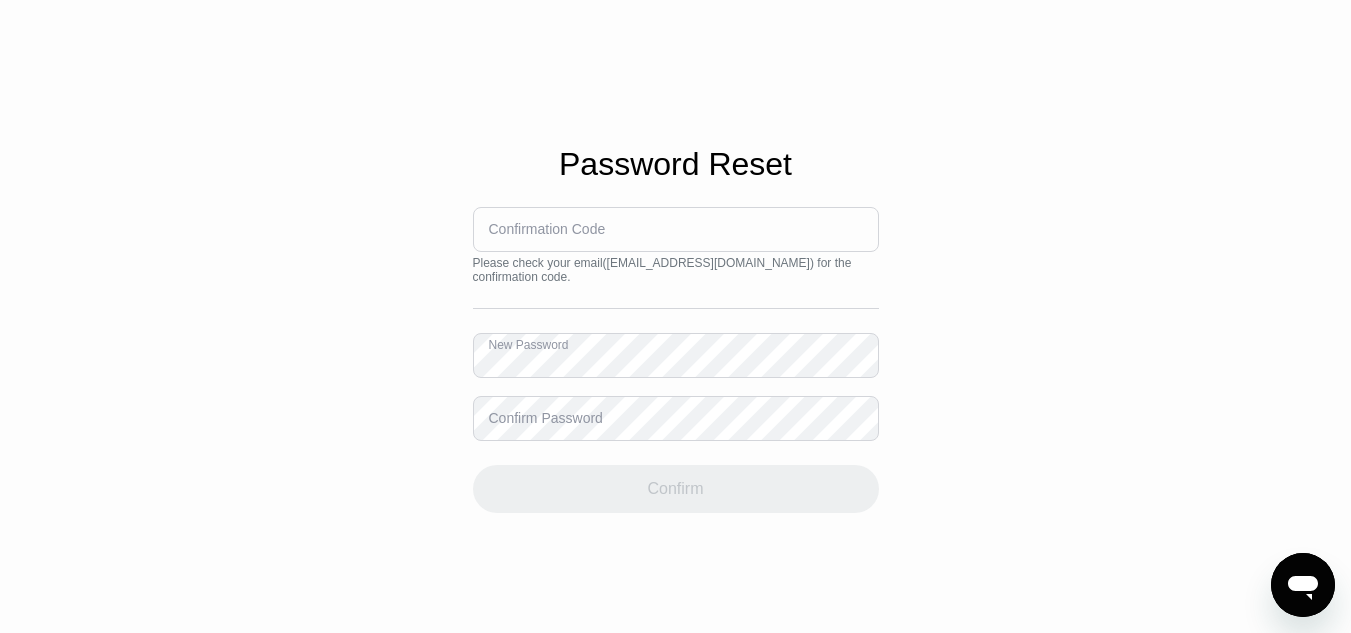 click on "Confirmation Code" at bounding box center (547, 229) 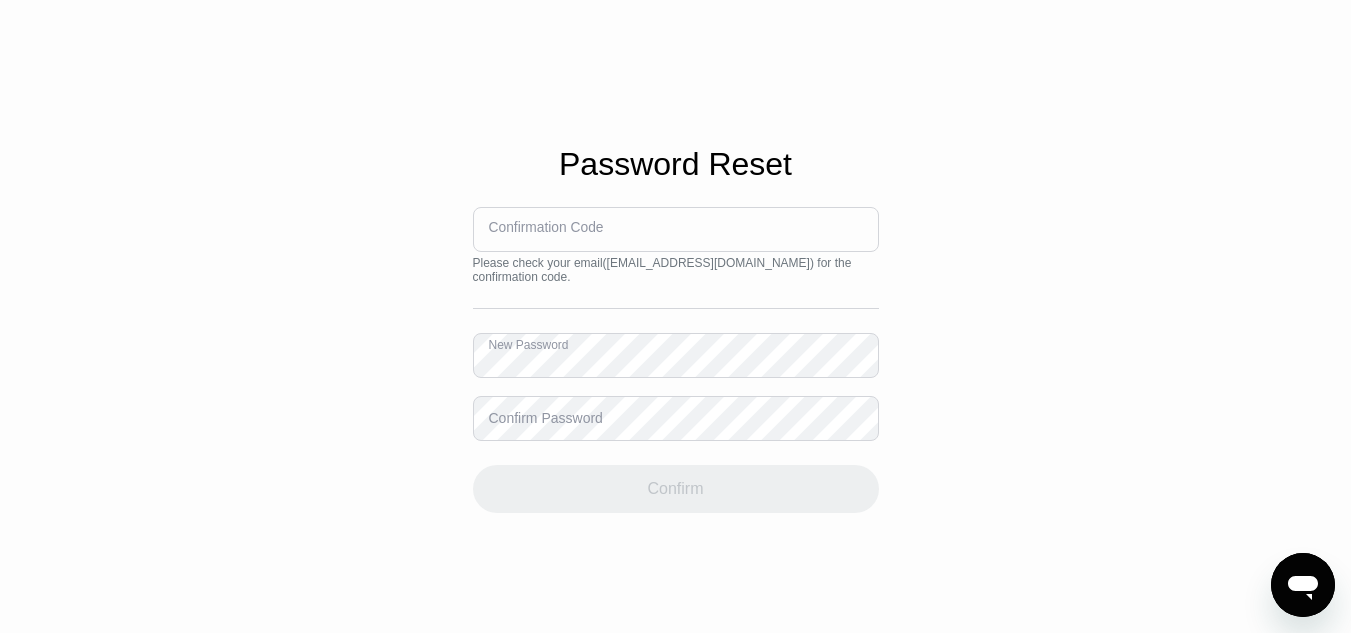 click at bounding box center [676, 229] 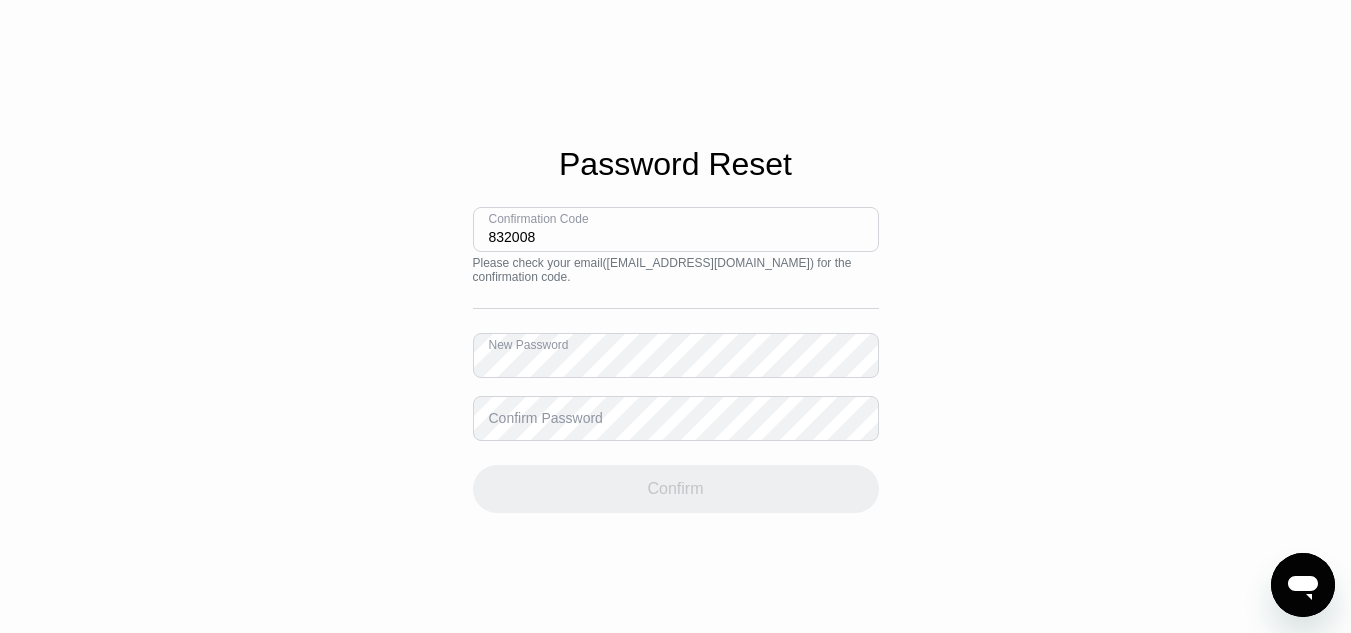 type on "832008" 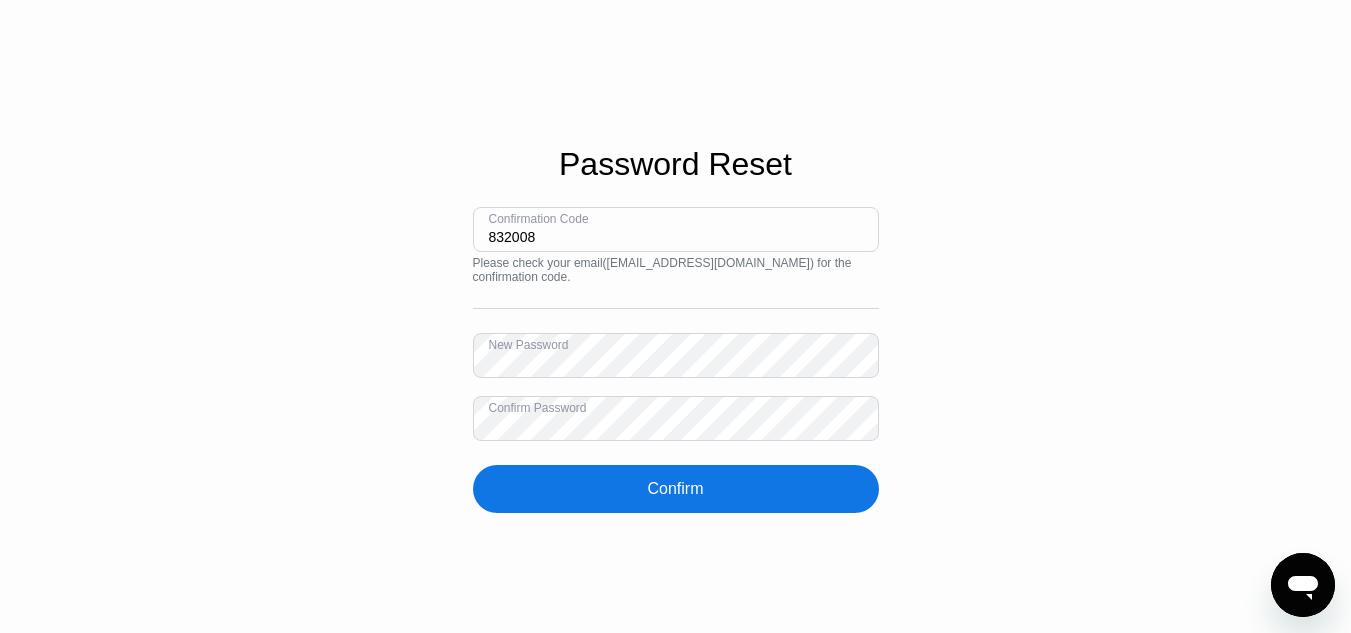 click on "Confirm" at bounding box center [676, 489] 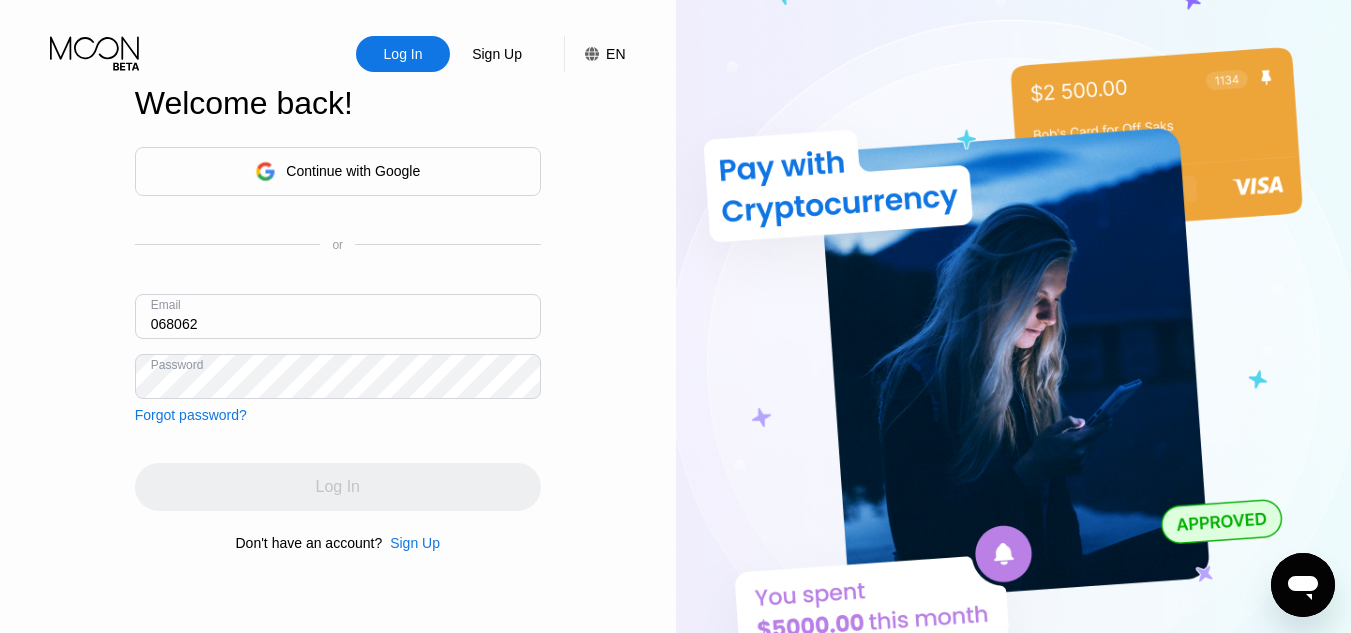 type on "[EMAIL_ADDRESS][DOMAIN_NAME]" 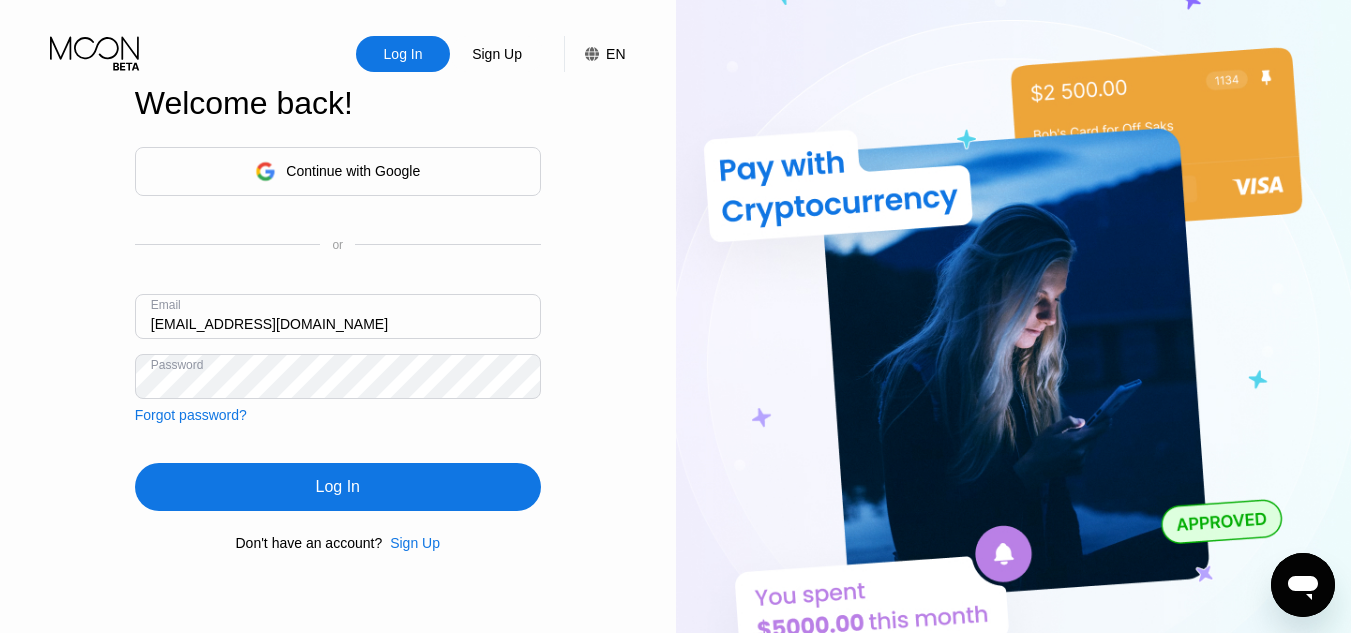 click on "Log In" at bounding box center [338, 487] 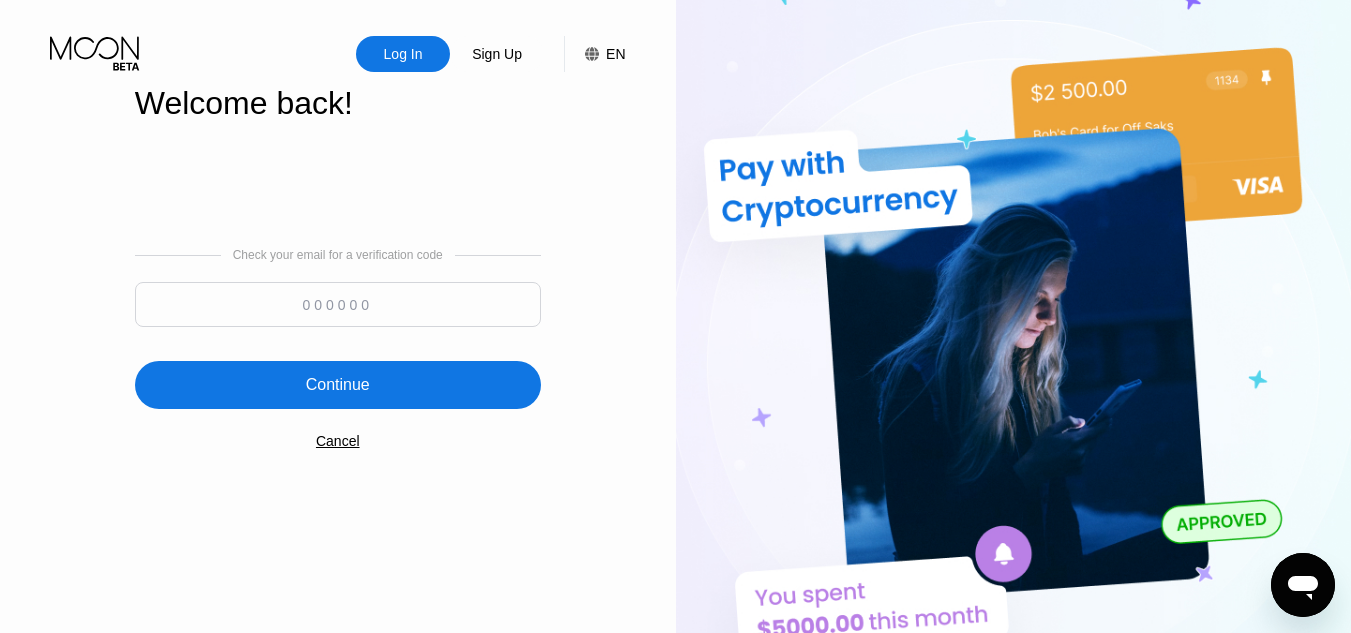 click at bounding box center [338, 304] 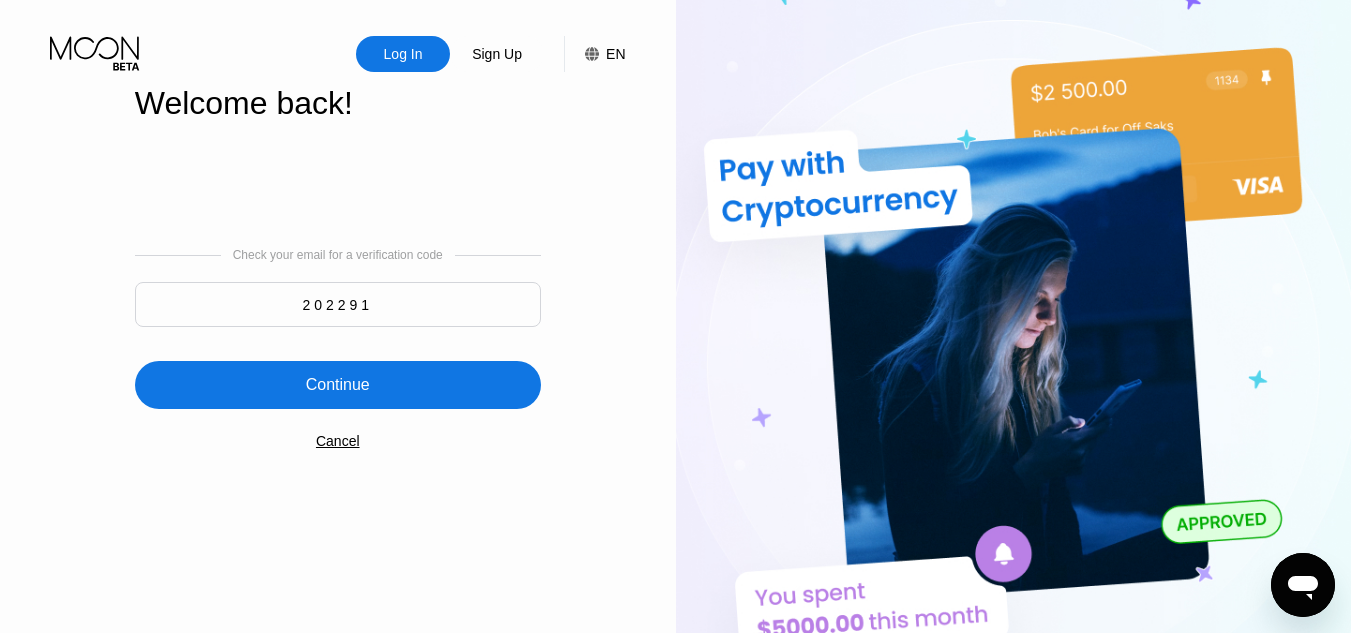 type on "202291" 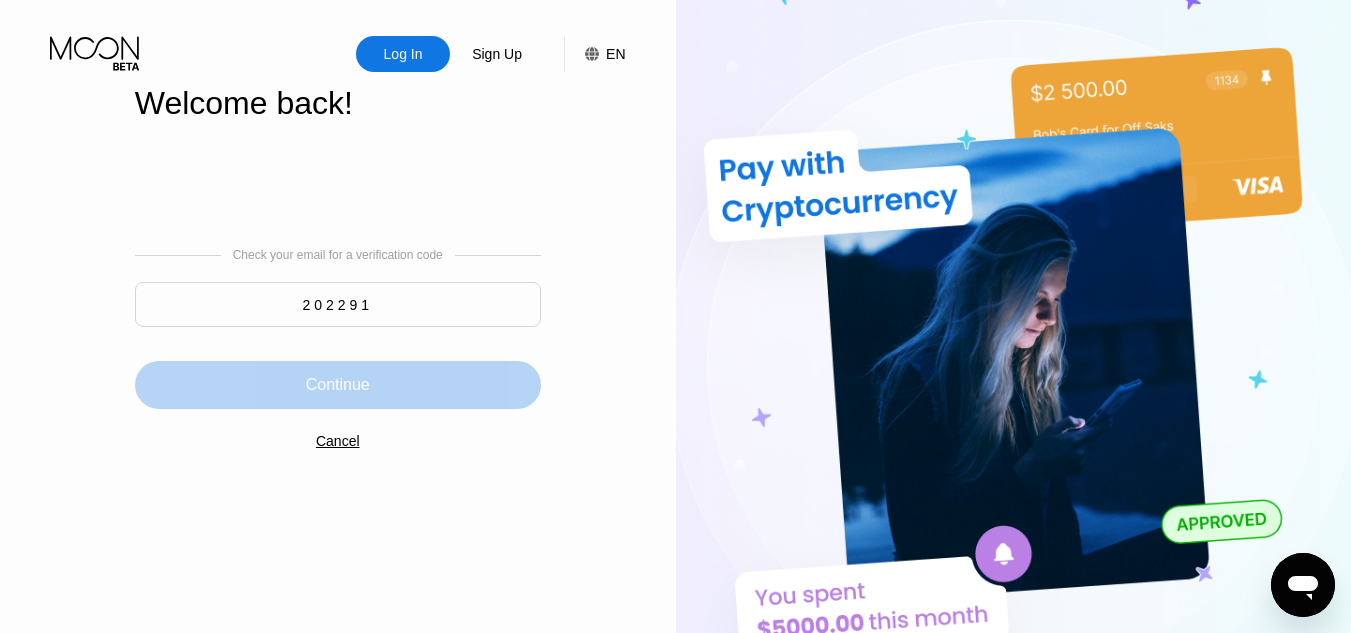 click on "Continue" at bounding box center [338, 385] 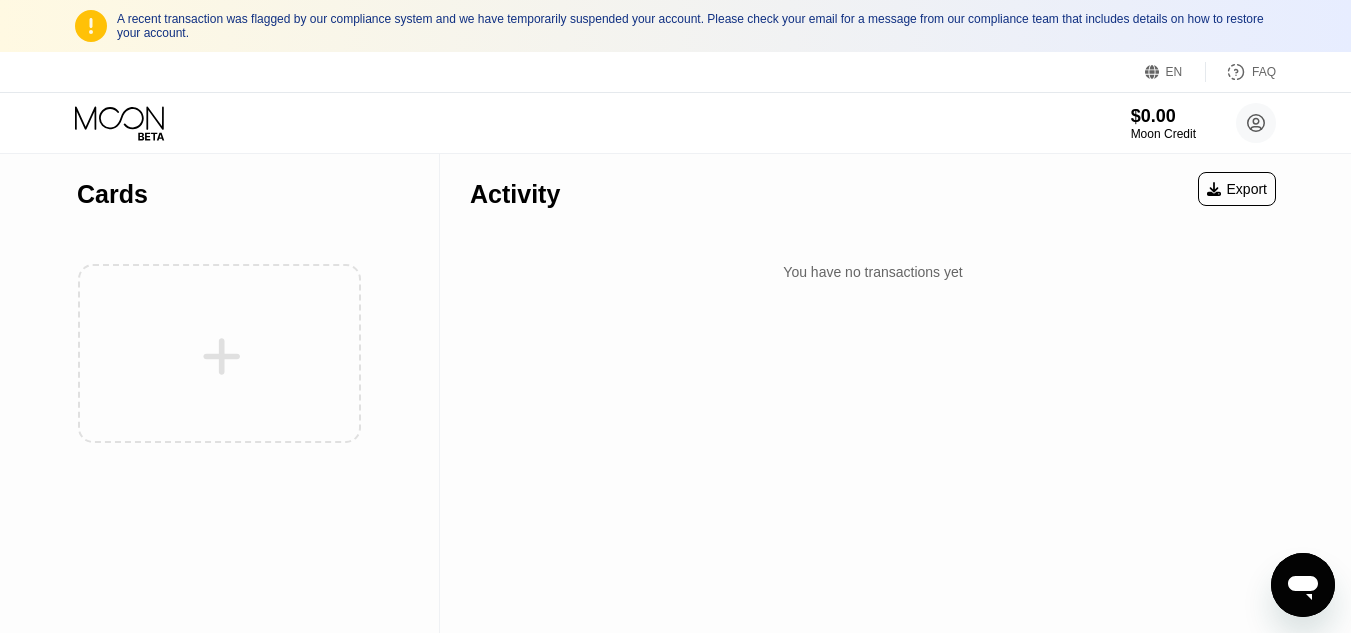 click 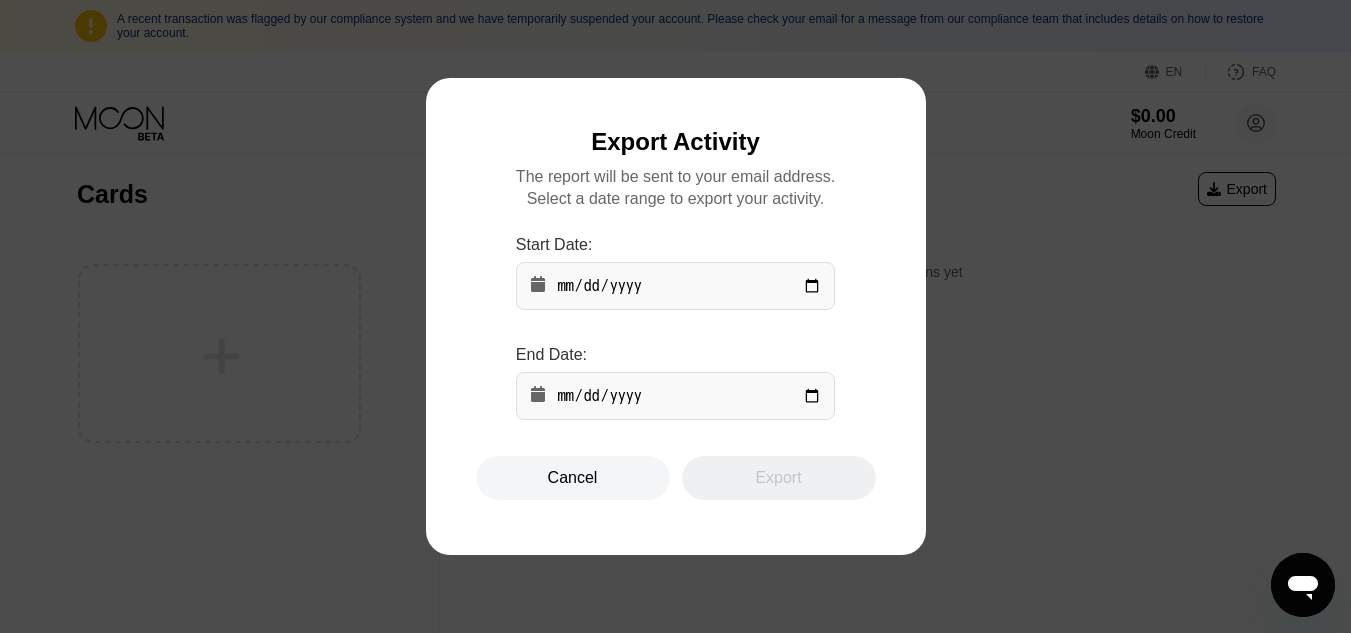 click on "Cancel" at bounding box center (573, 478) 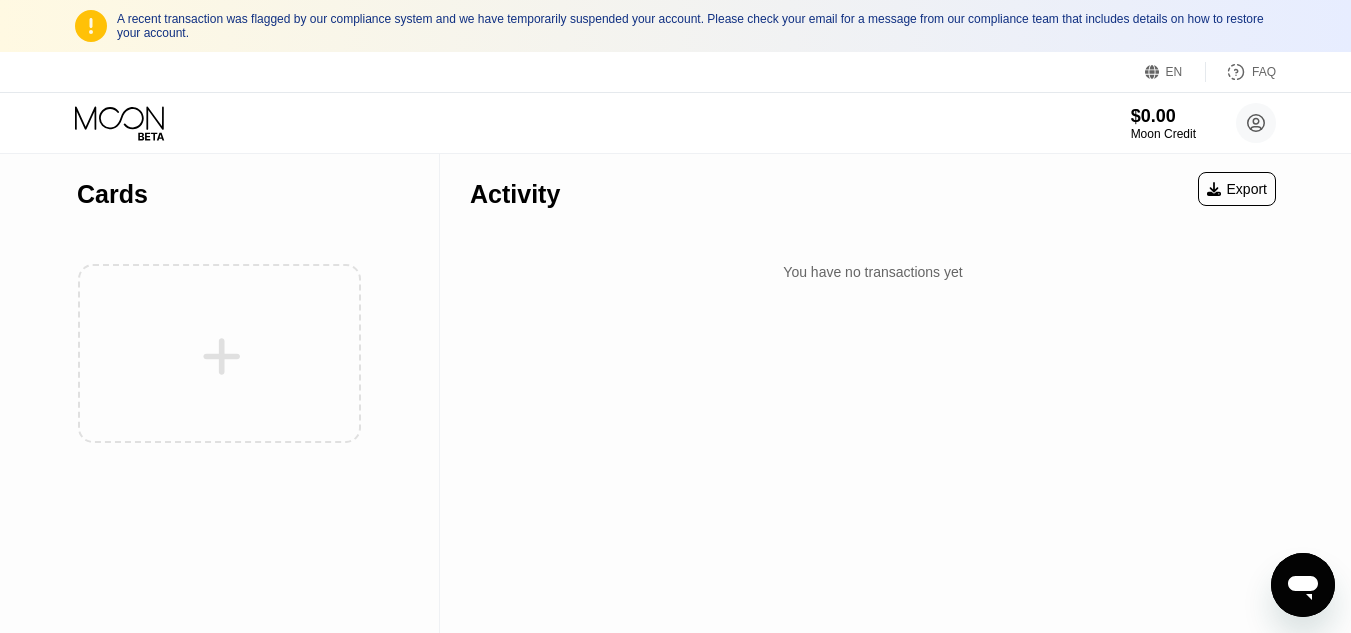 click at bounding box center (219, 353) 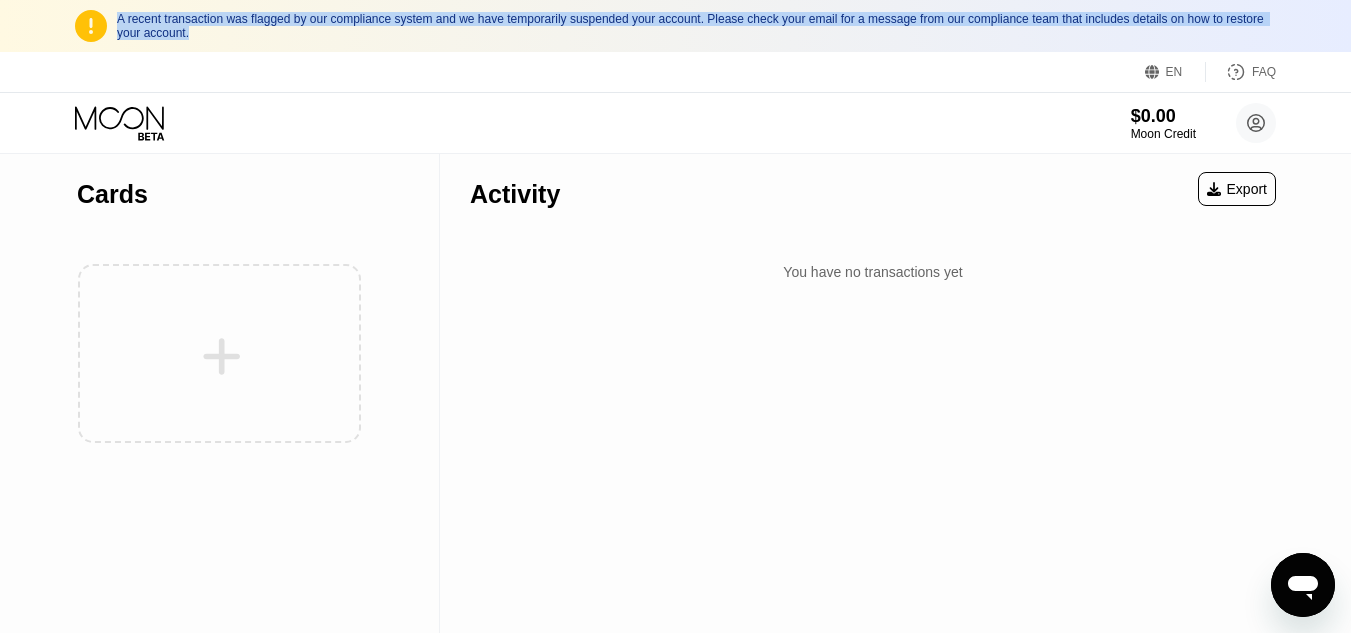 drag, startPoint x: 238, startPoint y: 36, endPoint x: 103, endPoint y: 24, distance: 135.53229 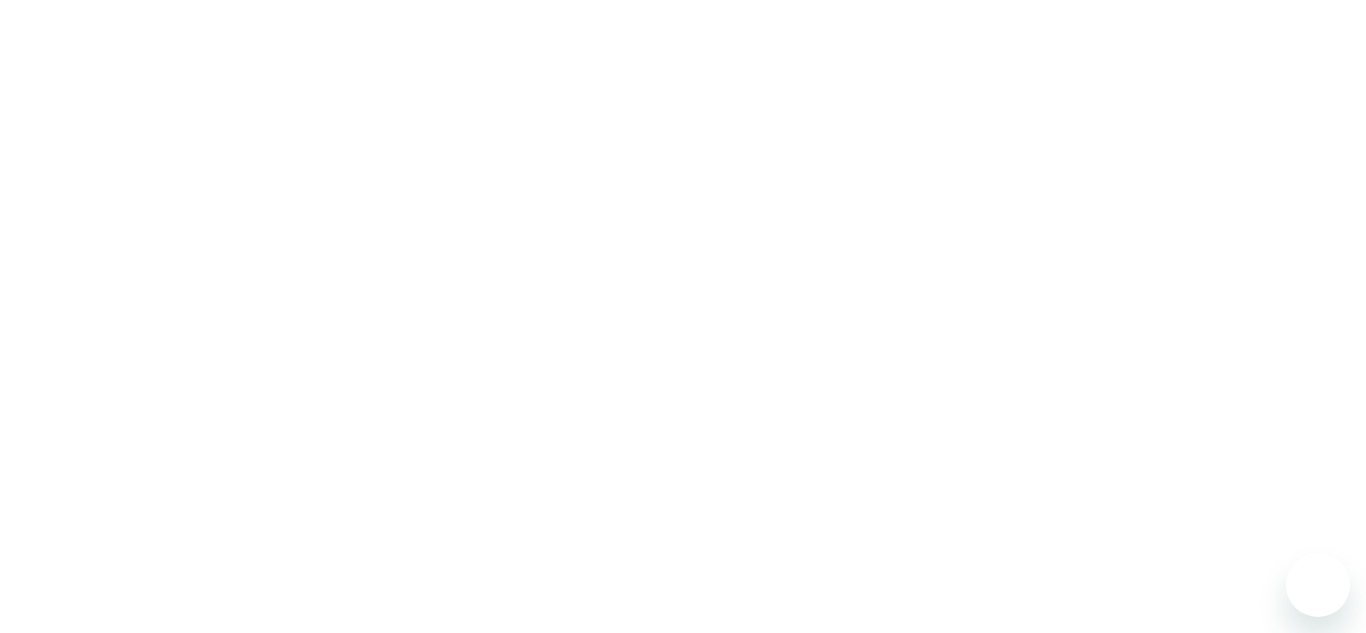 scroll, scrollTop: 0, scrollLeft: 0, axis: both 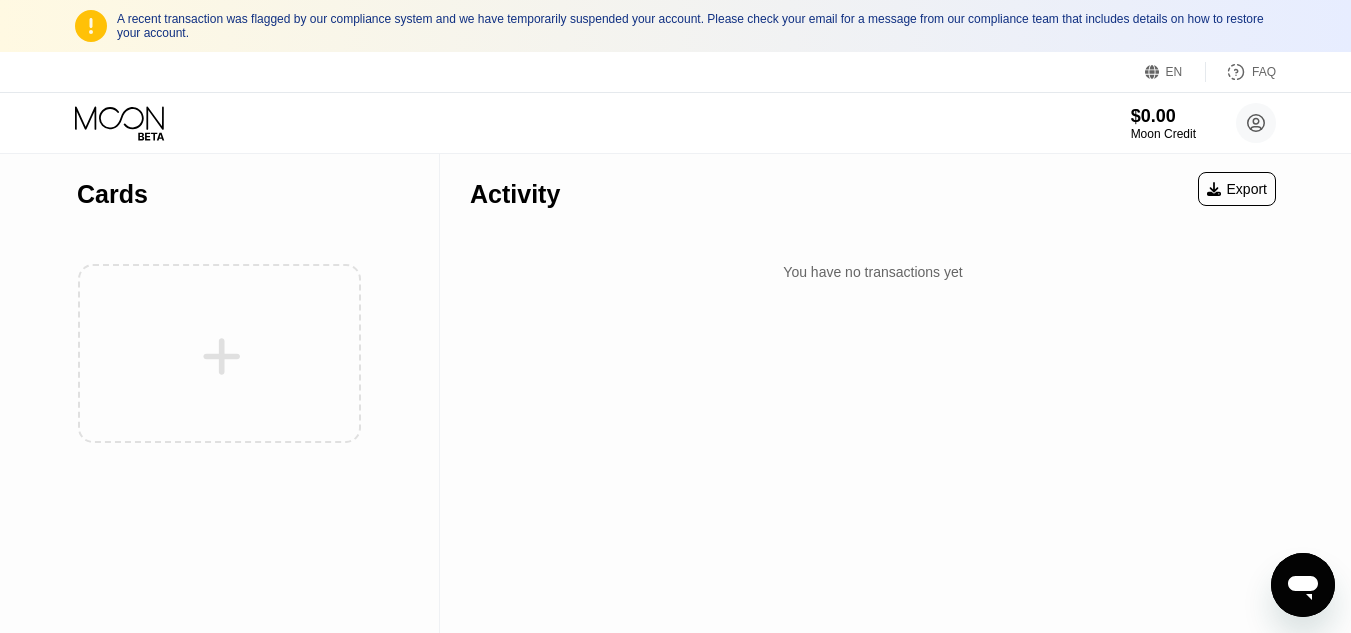 click 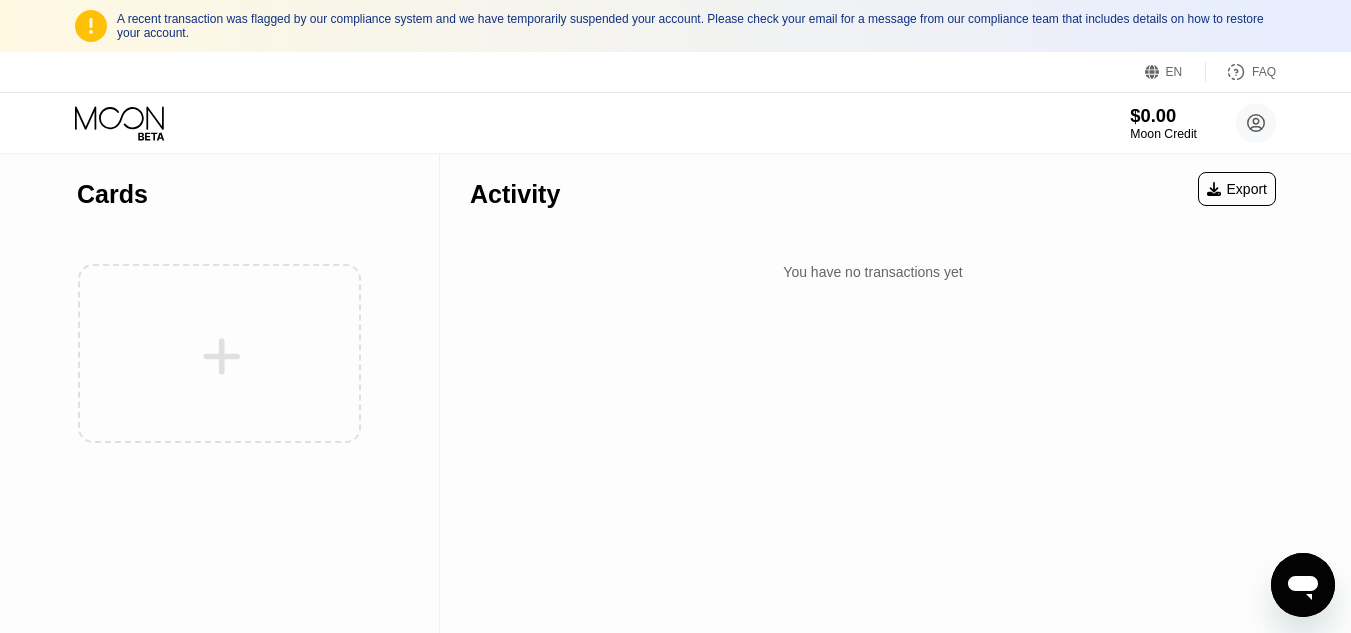 click on "Moon Credit" at bounding box center (1163, 134) 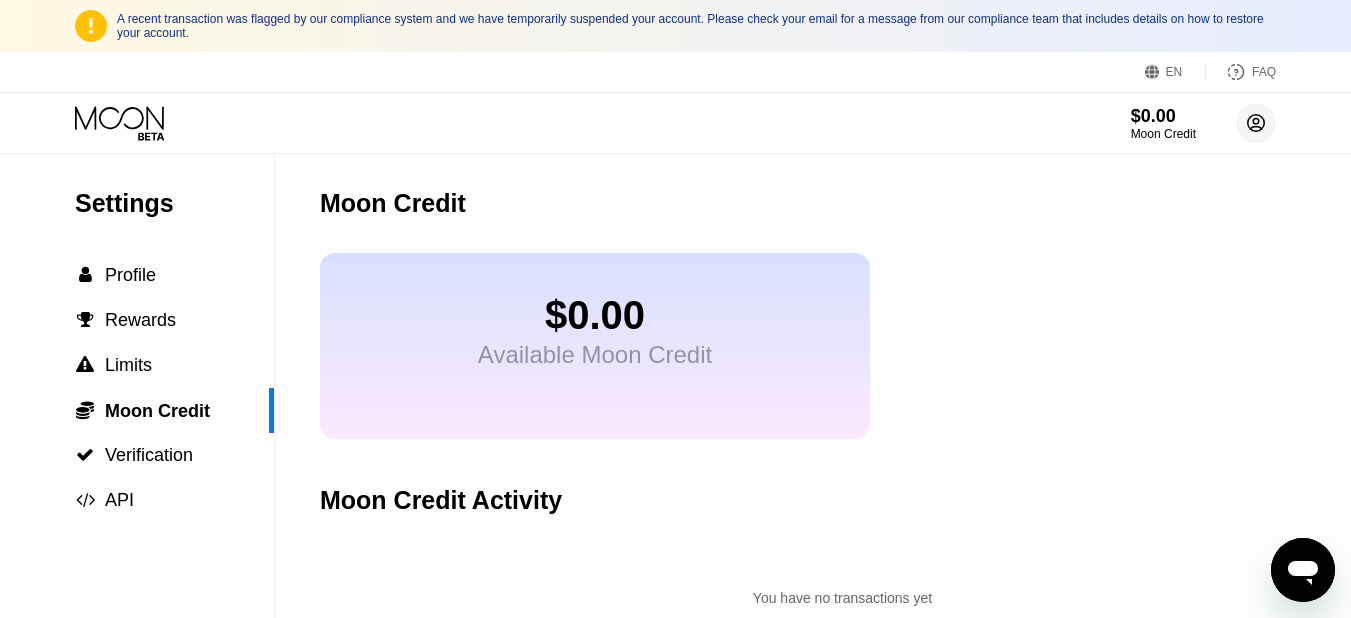 click 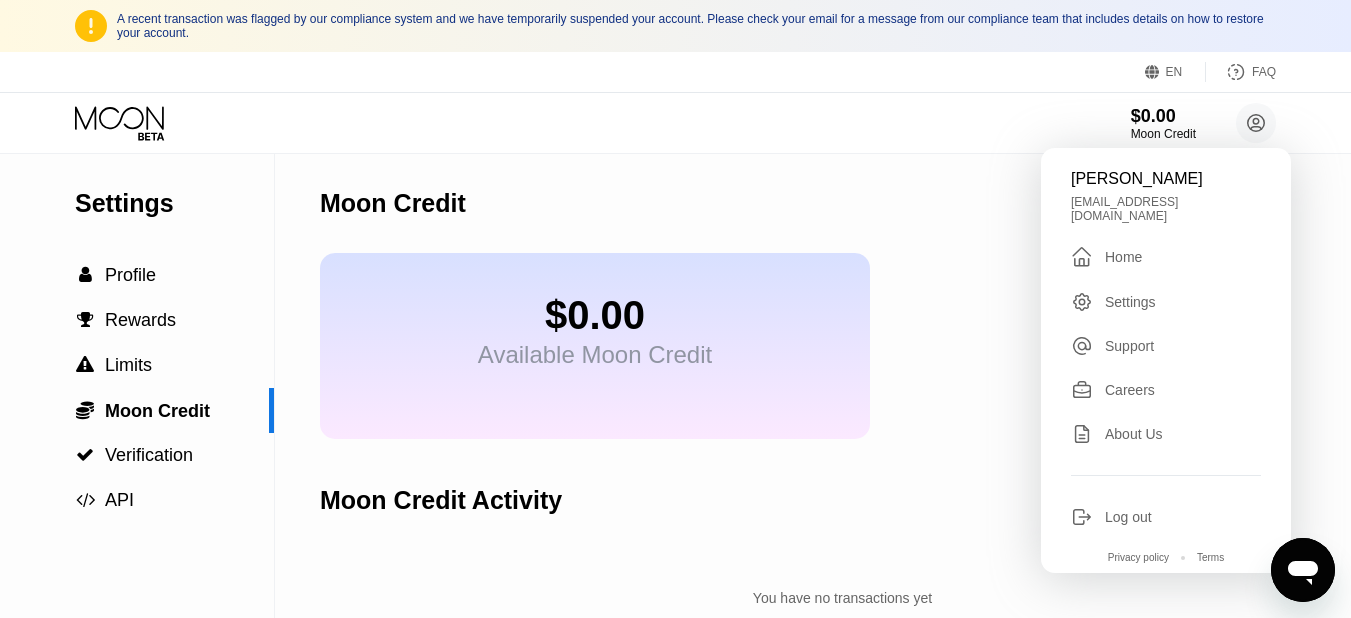 click on "Settings" at bounding box center (1130, 302) 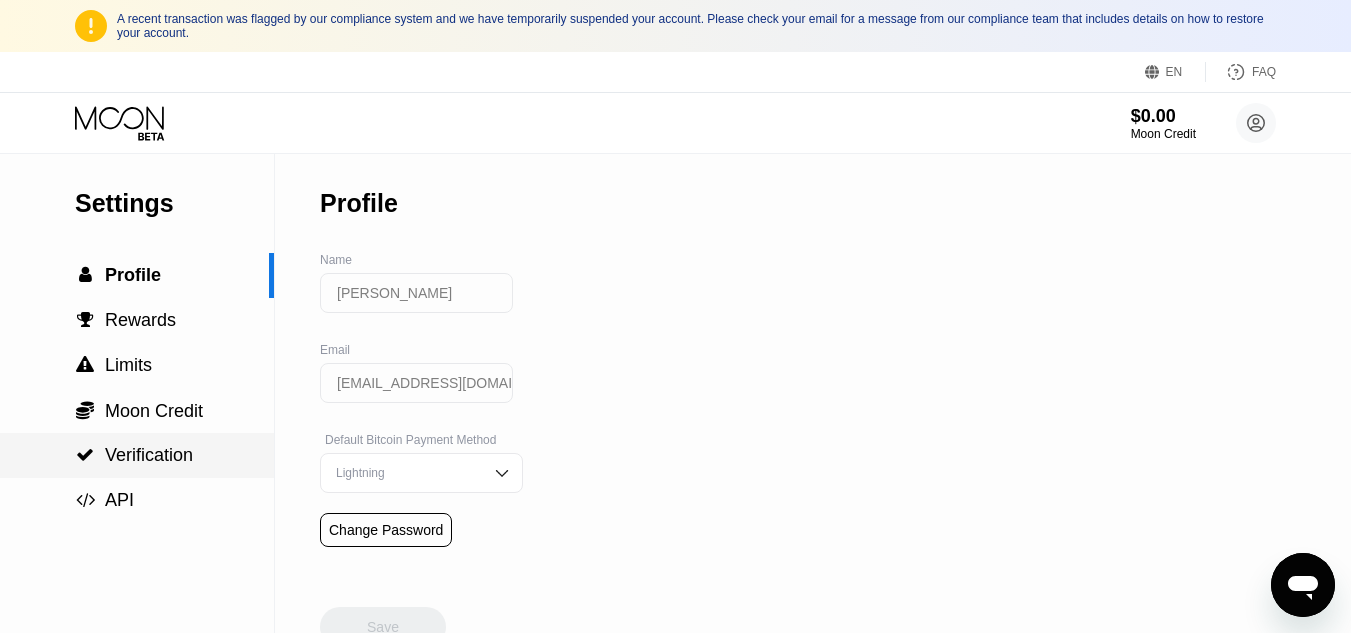 click on "Verification" at bounding box center [149, 455] 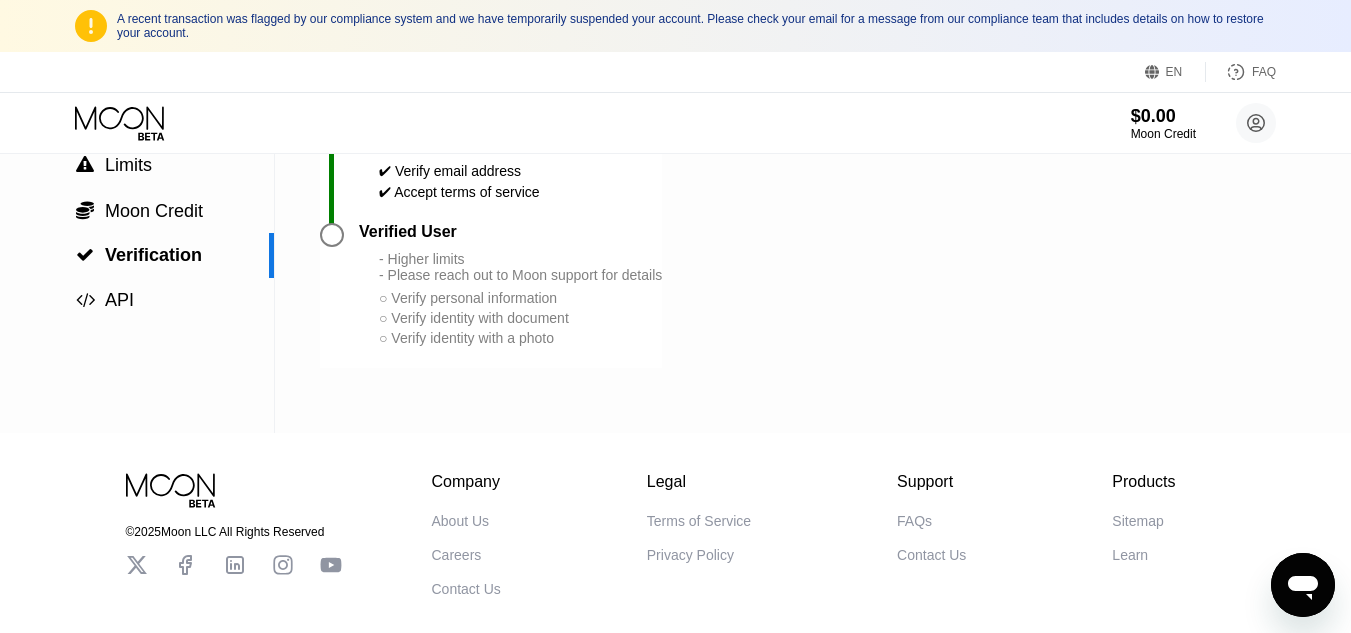 scroll, scrollTop: 0, scrollLeft: 0, axis: both 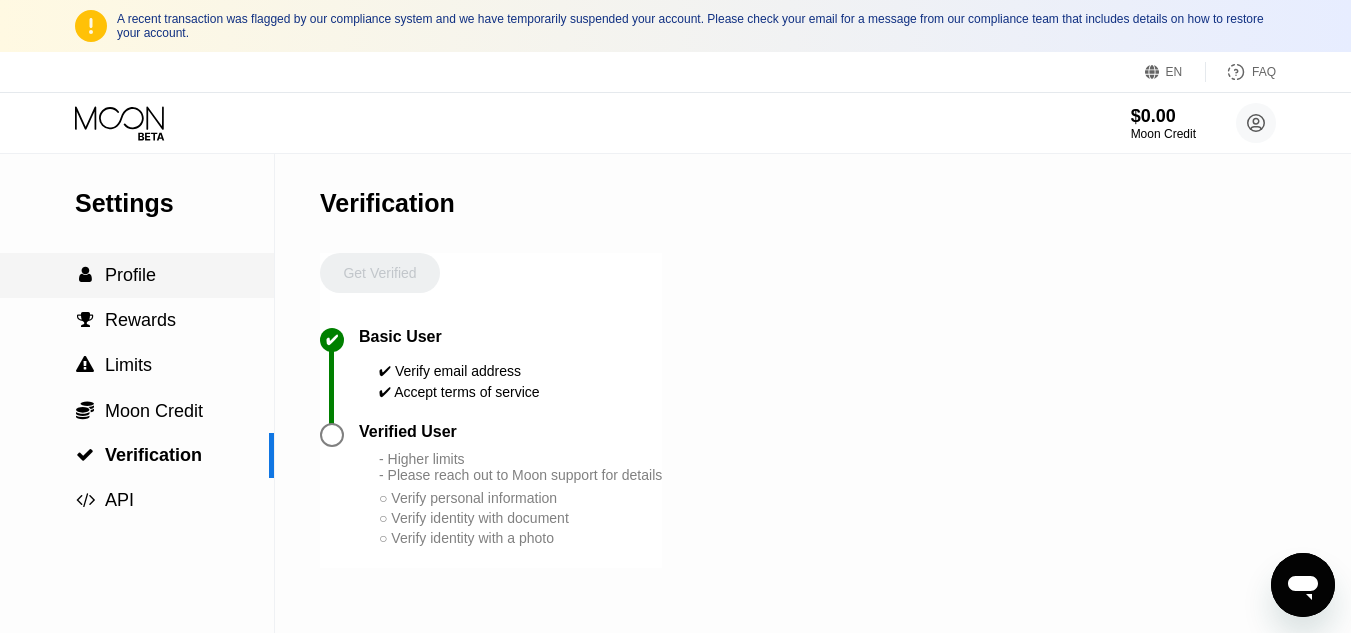click on "Profile" at bounding box center [130, 275] 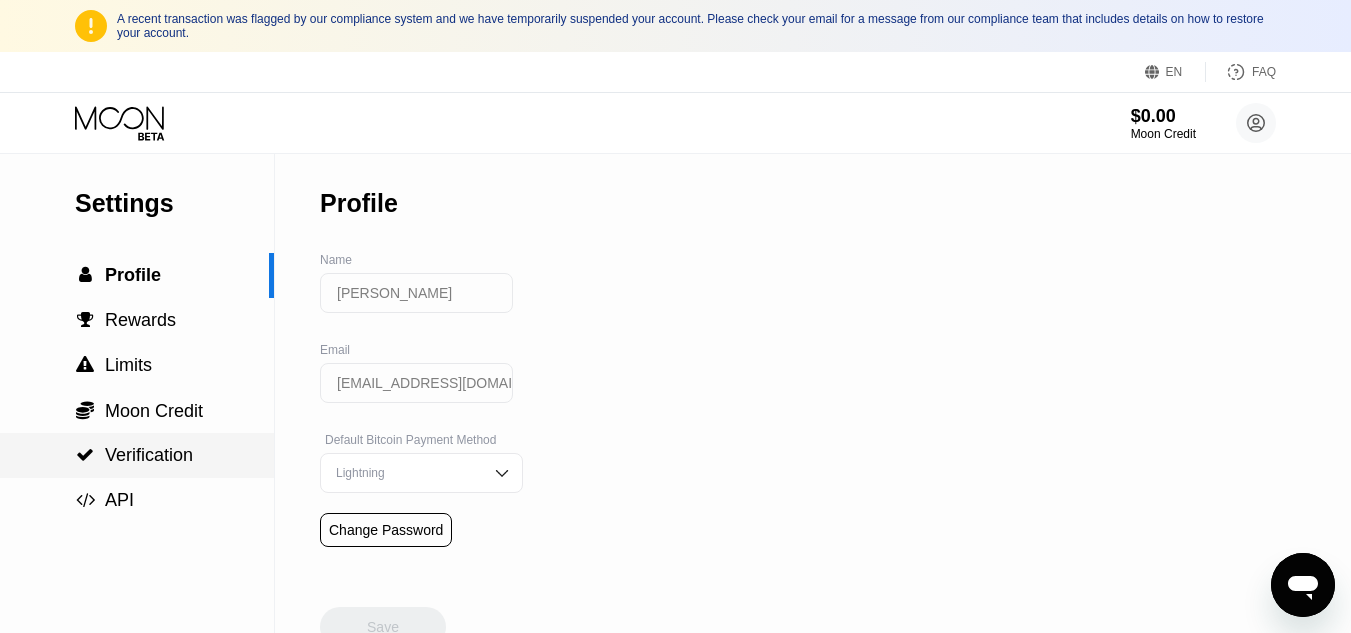 click on "Verification" at bounding box center [149, 455] 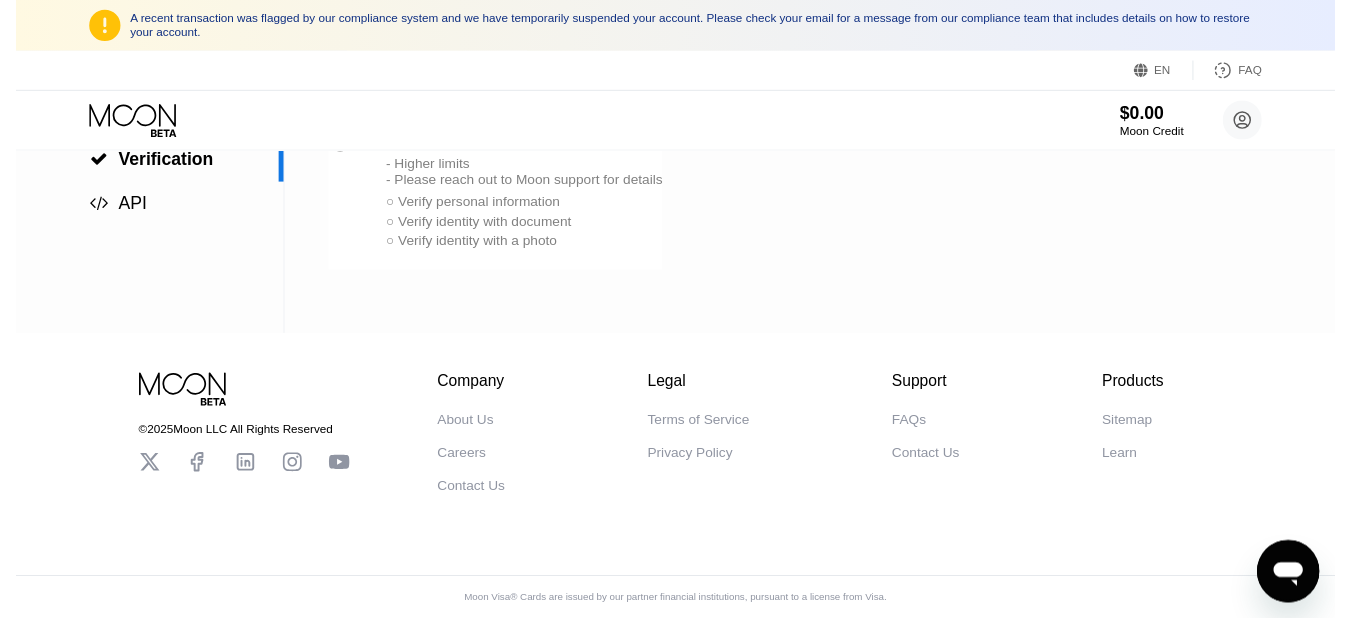scroll, scrollTop: 0, scrollLeft: 0, axis: both 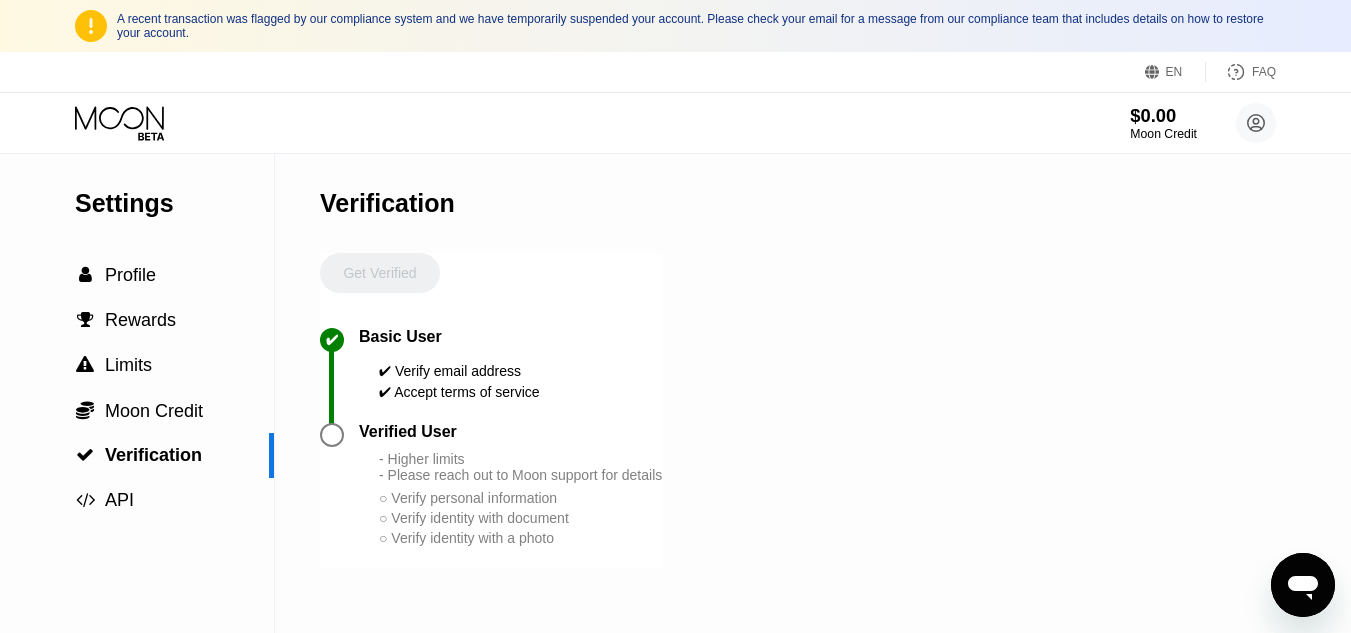 click on "$0.00" at bounding box center (1163, 115) 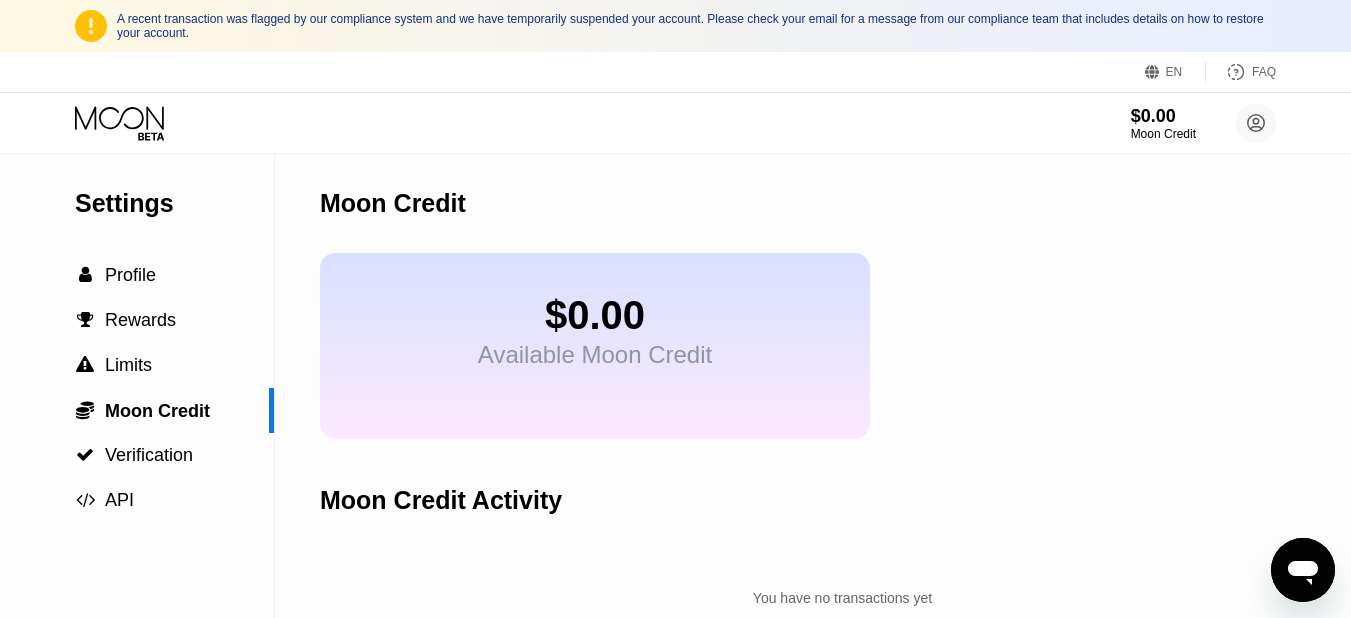 drag, startPoint x: 721, startPoint y: 380, endPoint x: 478, endPoint y: 377, distance: 243.01852 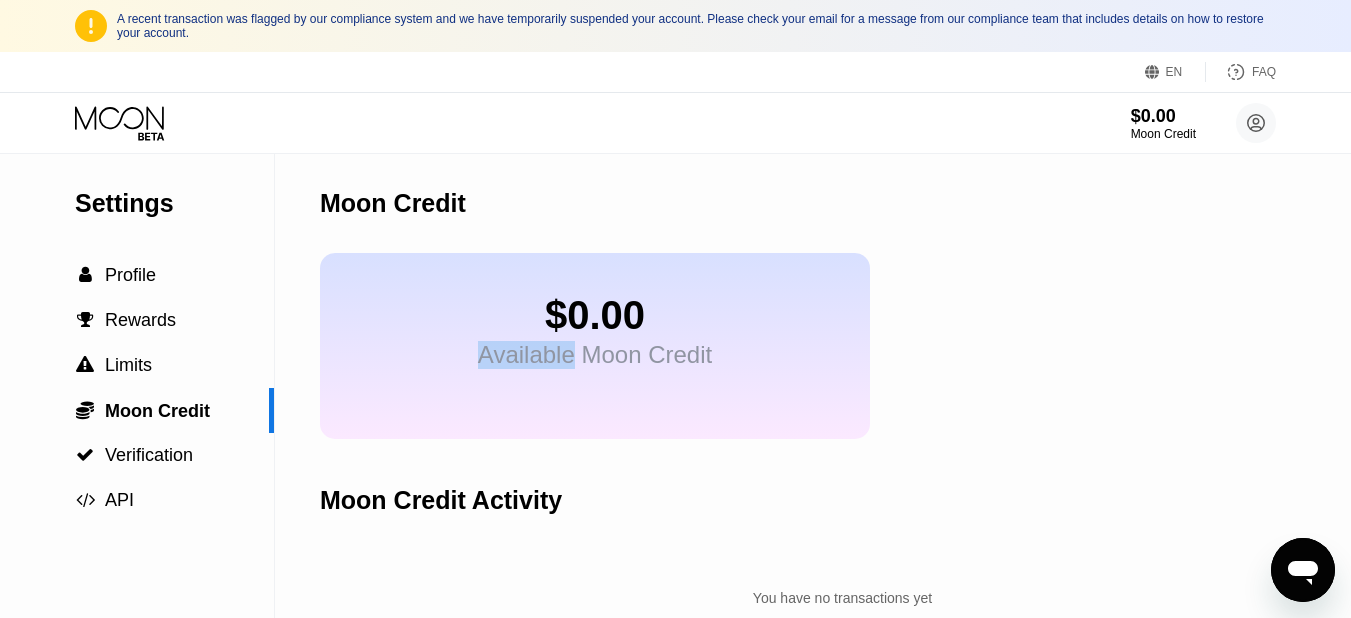 drag, startPoint x: 569, startPoint y: 373, endPoint x: 464, endPoint y: 372, distance: 105.00476 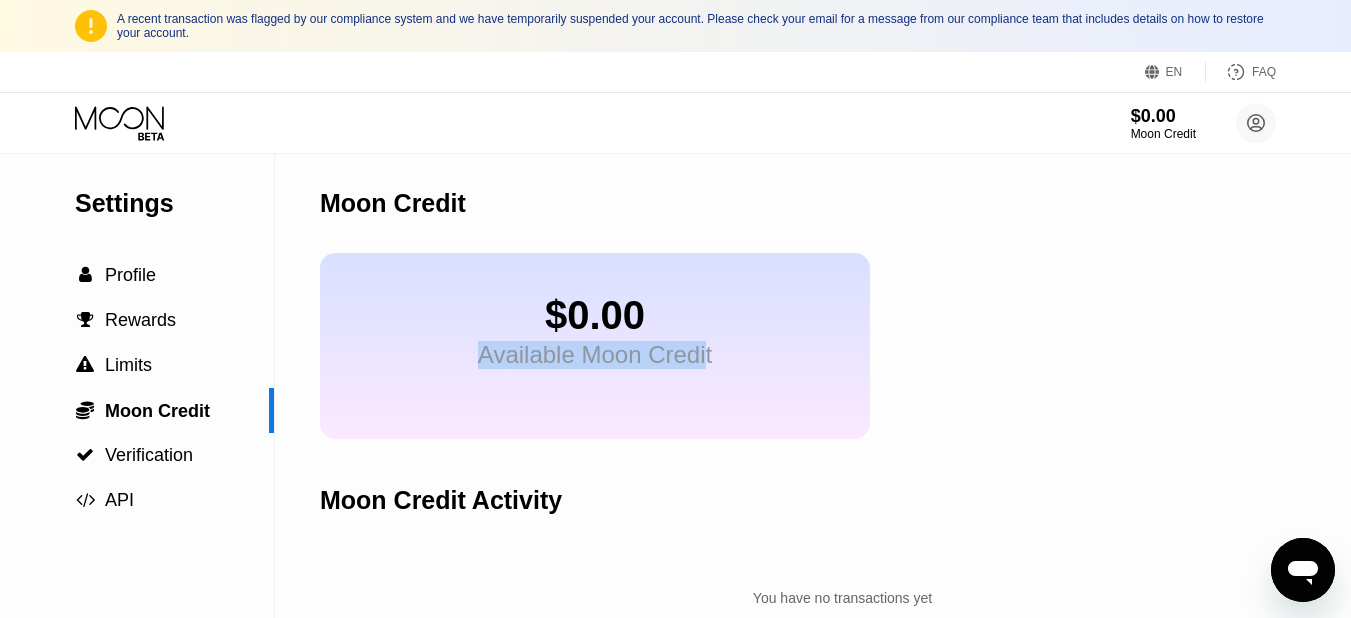 drag, startPoint x: 708, startPoint y: 373, endPoint x: 468, endPoint y: 362, distance: 240.25195 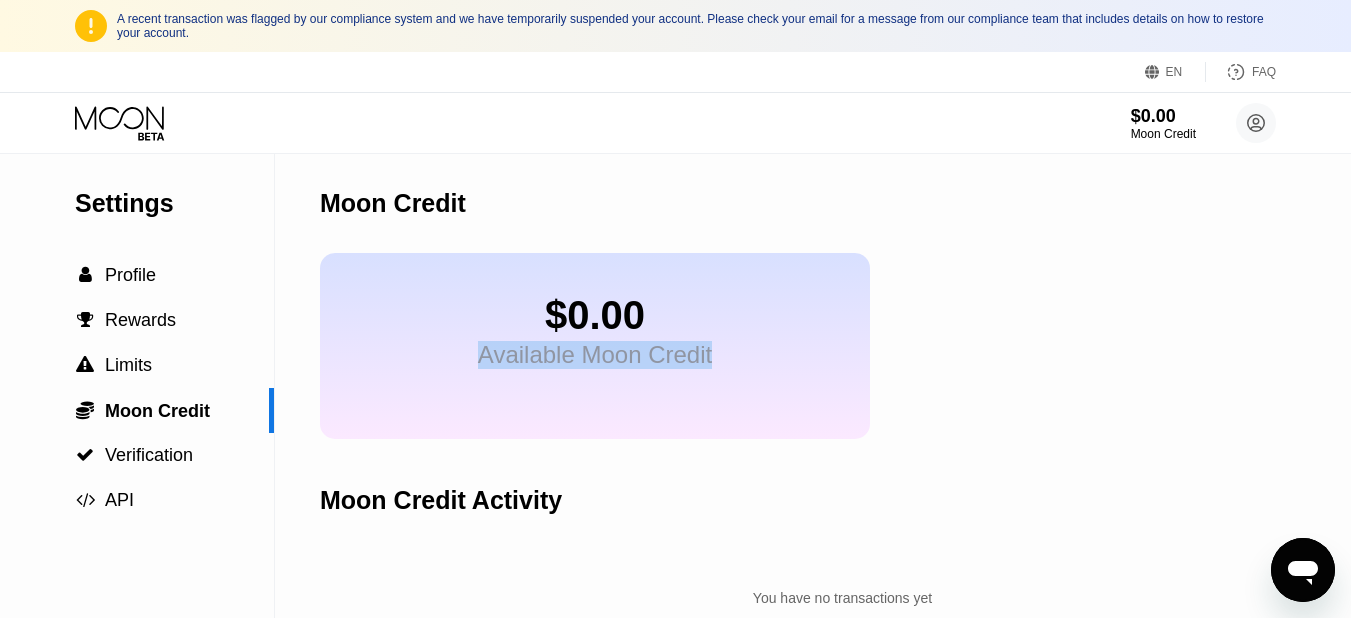 drag, startPoint x: 710, startPoint y: 374, endPoint x: 452, endPoint y: 368, distance: 258.06976 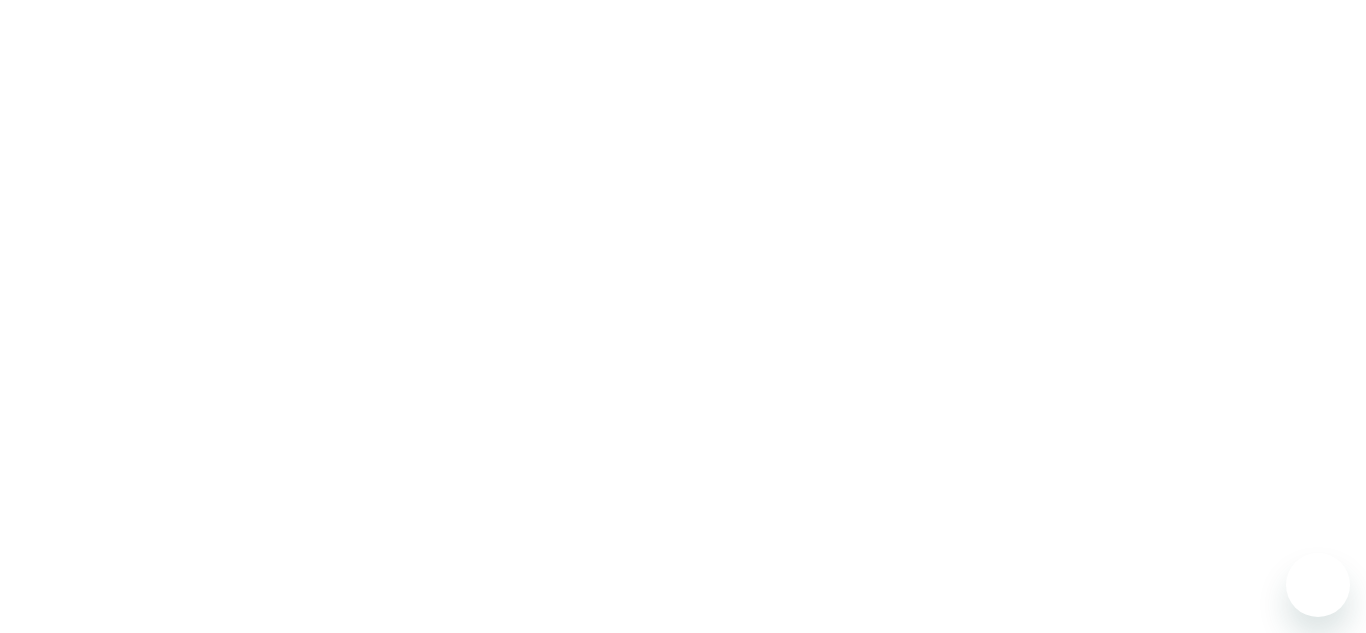 scroll, scrollTop: 0, scrollLeft: 0, axis: both 